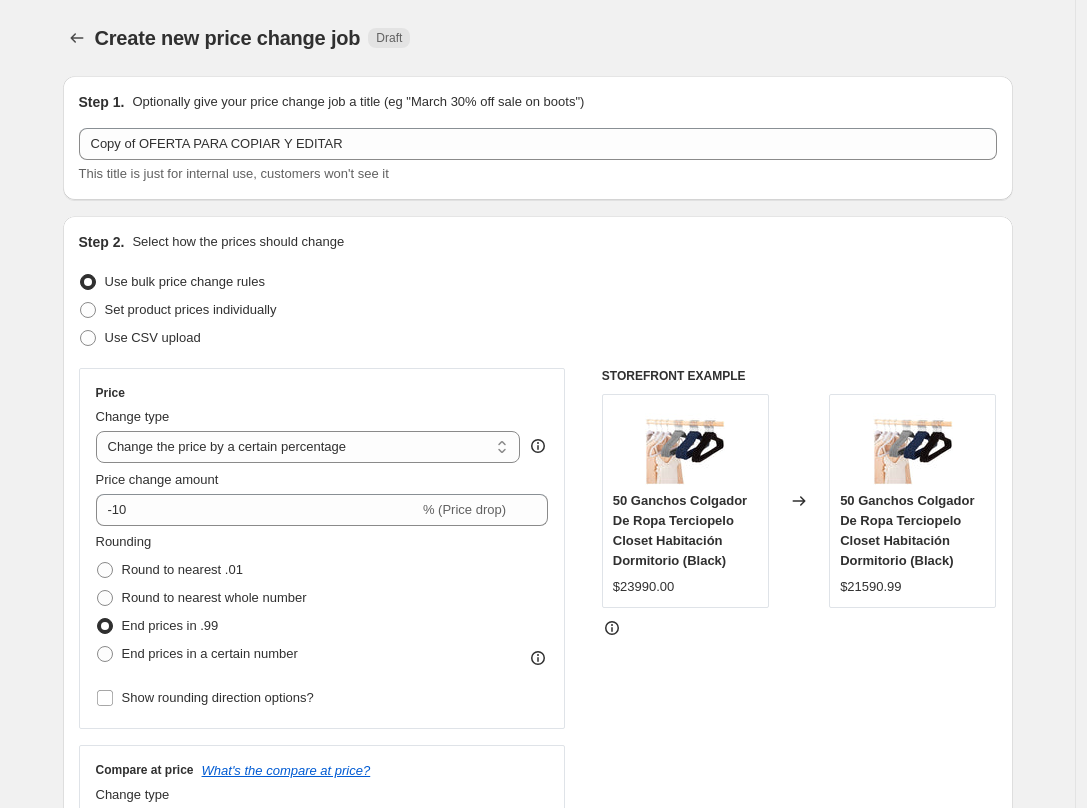 select on "percentage" 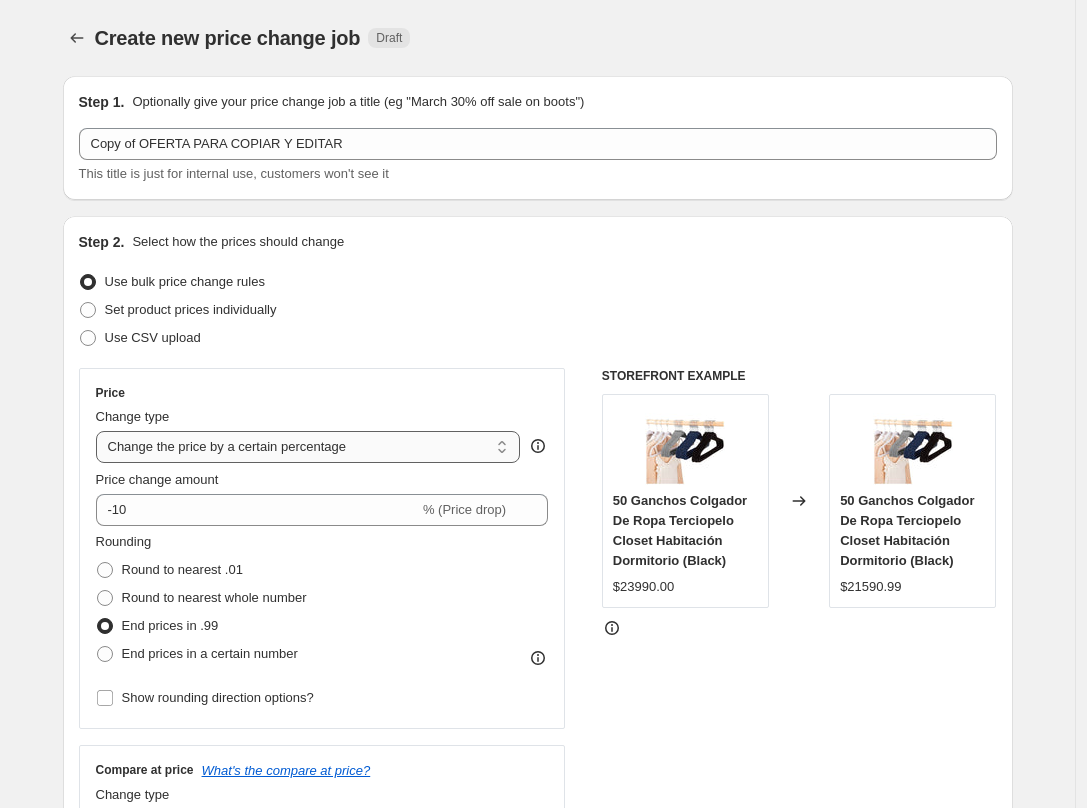 scroll, scrollTop: 0, scrollLeft: 0, axis: both 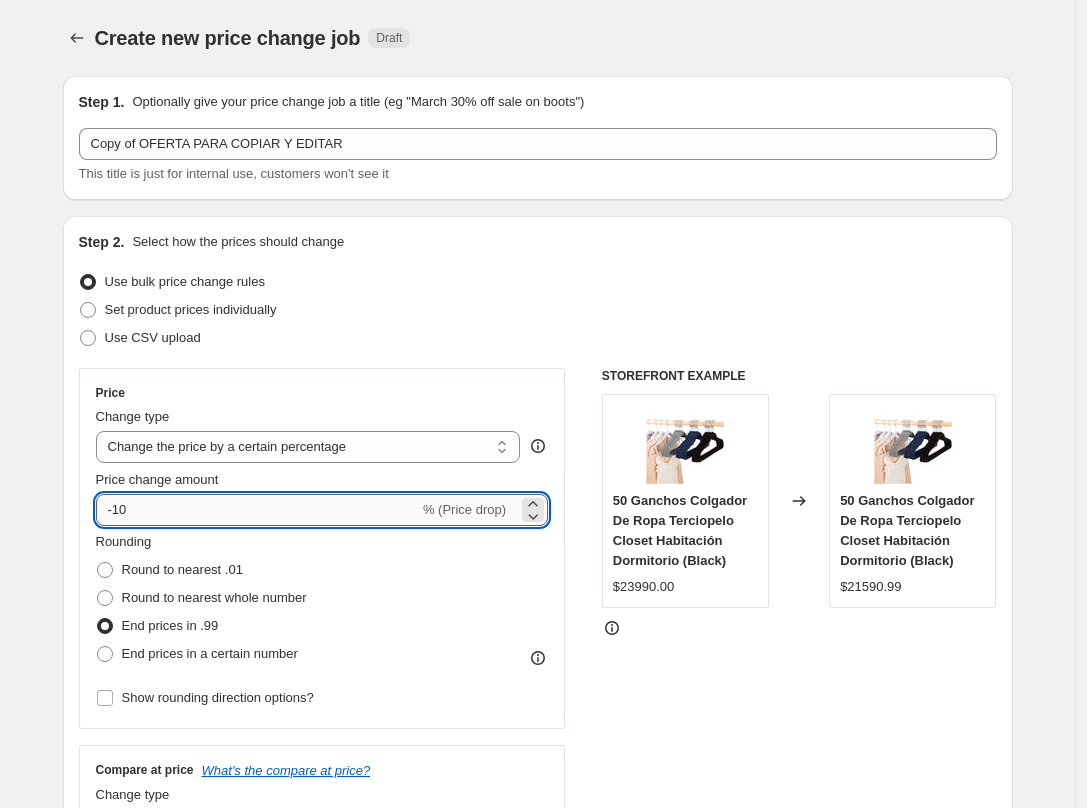 drag, startPoint x: 171, startPoint y: 512, endPoint x: 120, endPoint y: 505, distance: 51.47815 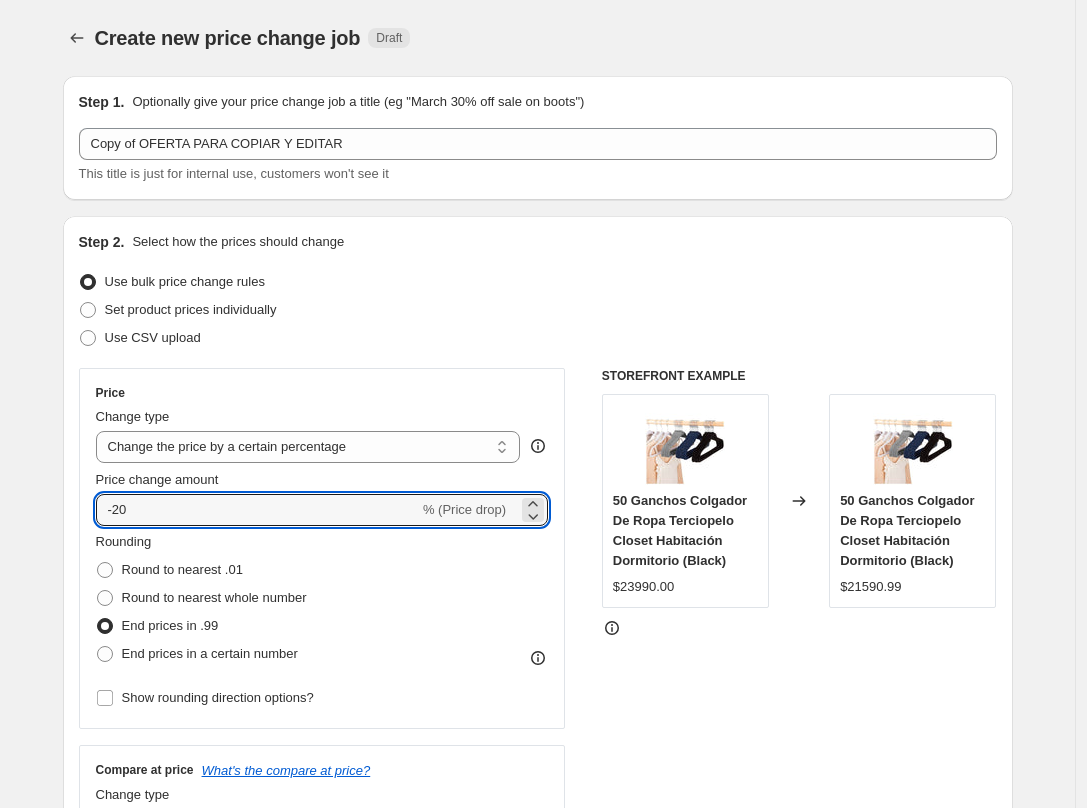 type on "-20" 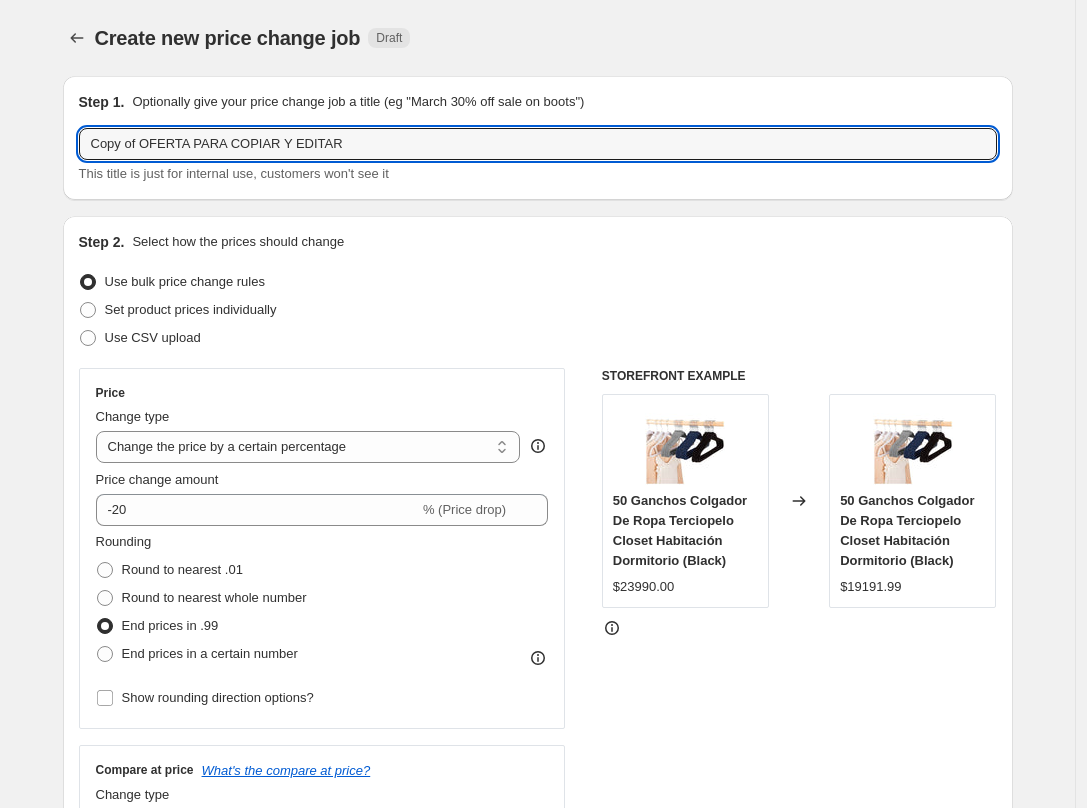 drag, startPoint x: 393, startPoint y: 138, endPoint x: 4, endPoint y: 114, distance: 389.73965 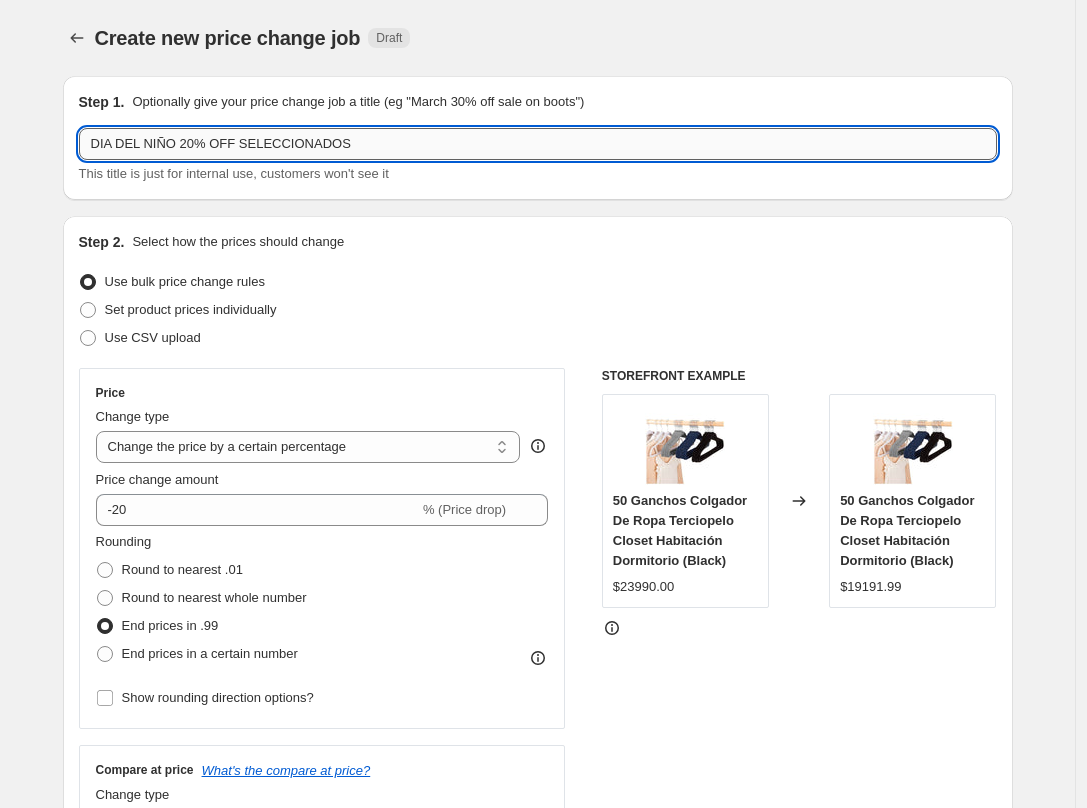 drag, startPoint x: 248, startPoint y: 140, endPoint x: 445, endPoint y: 145, distance: 197.06345 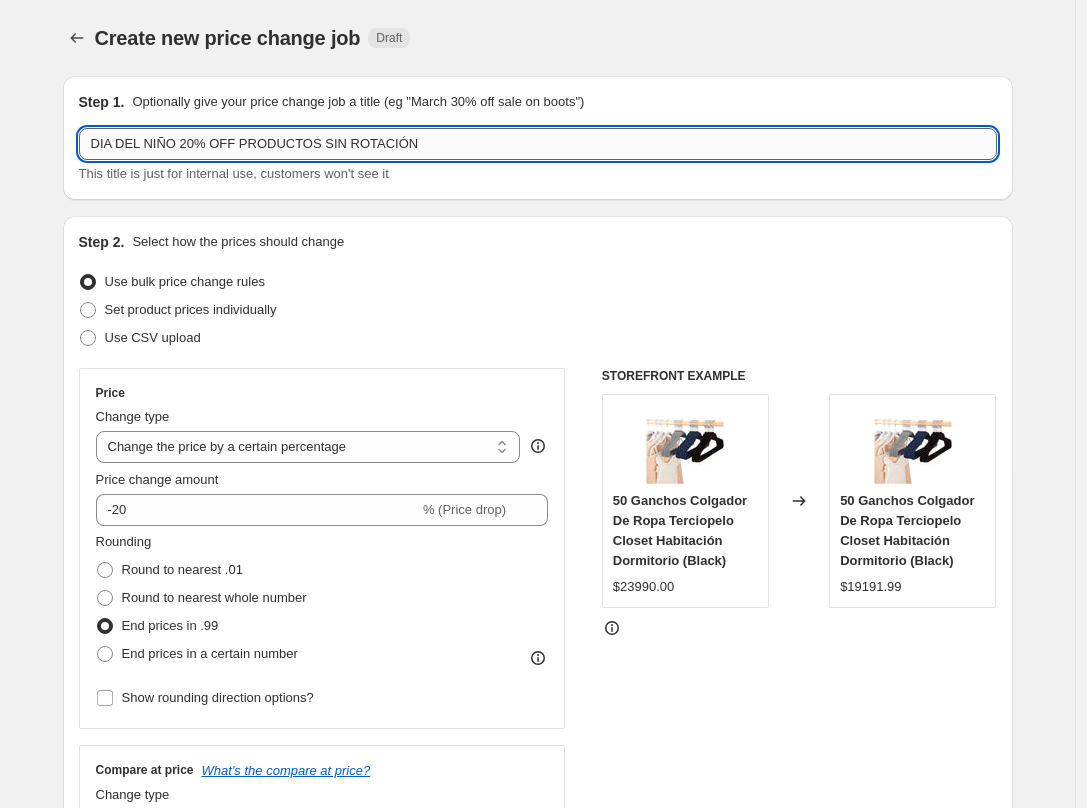 drag, startPoint x: 248, startPoint y: 141, endPoint x: 512, endPoint y: 139, distance: 264.00757 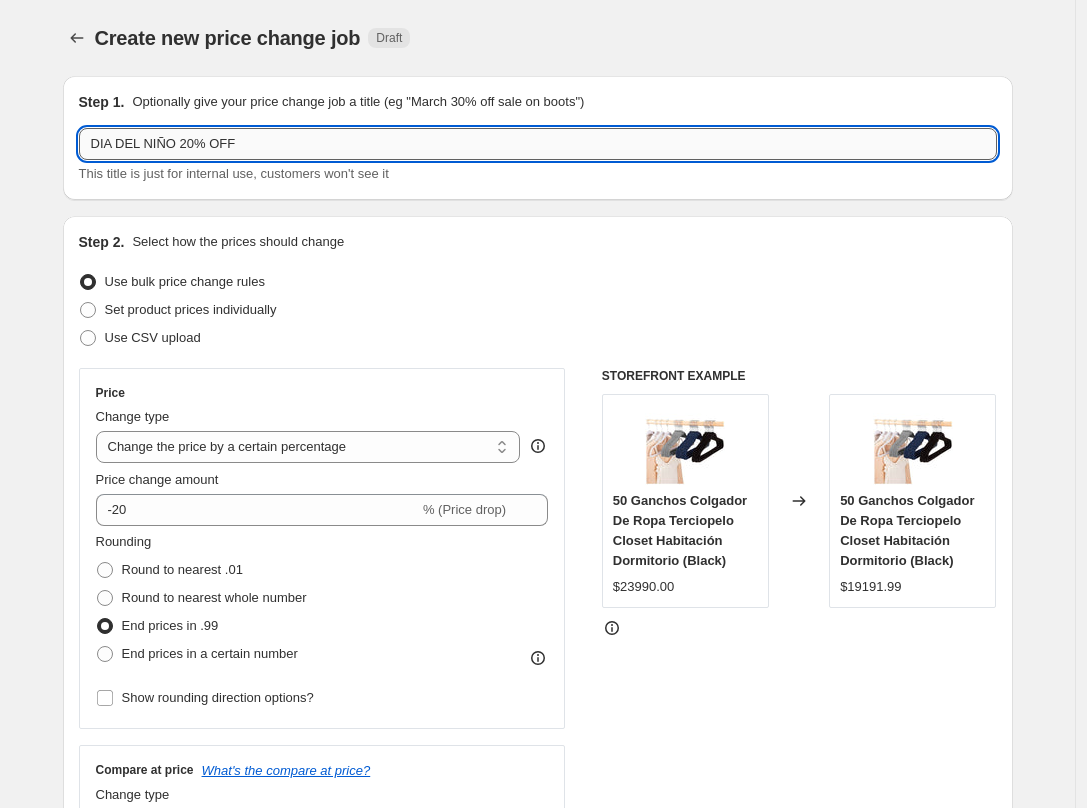 click on "DIA DEL NIÑO 20% OFF" at bounding box center [538, 144] 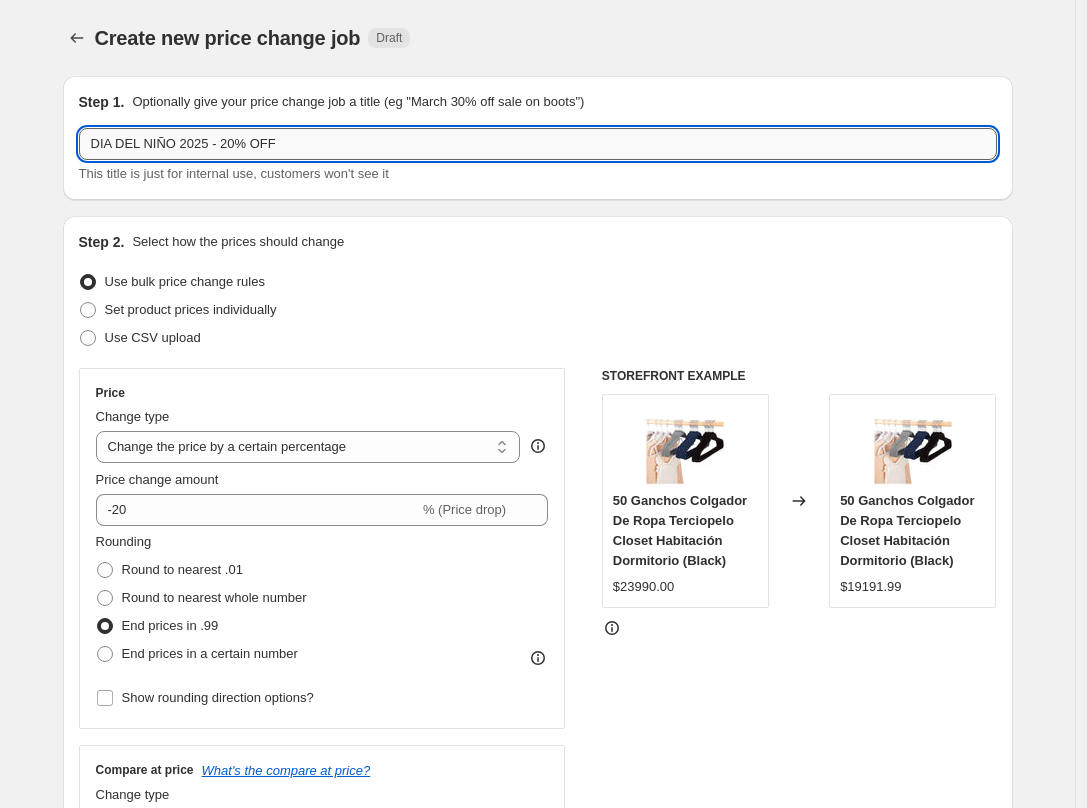 click on "DIA DEL NIÑO 2025 - 20% OFF" at bounding box center (538, 144) 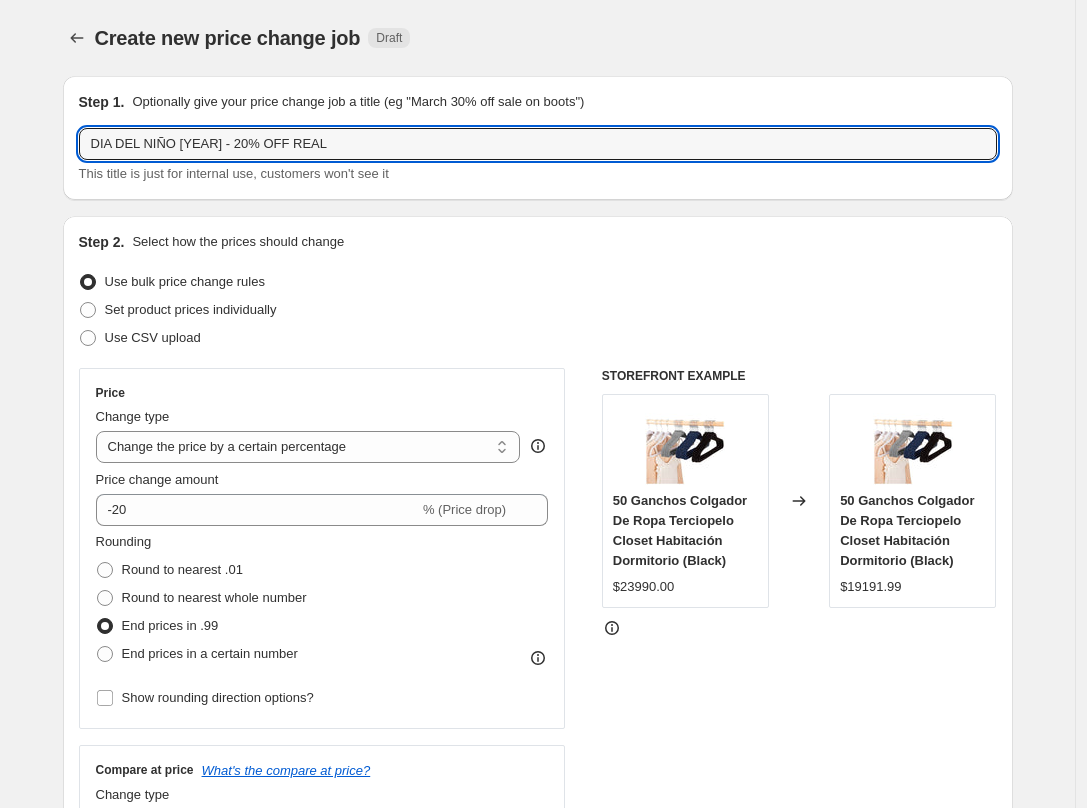 type on "DIA DEL NIÑO [YEAR] - 20% OFF REAL" 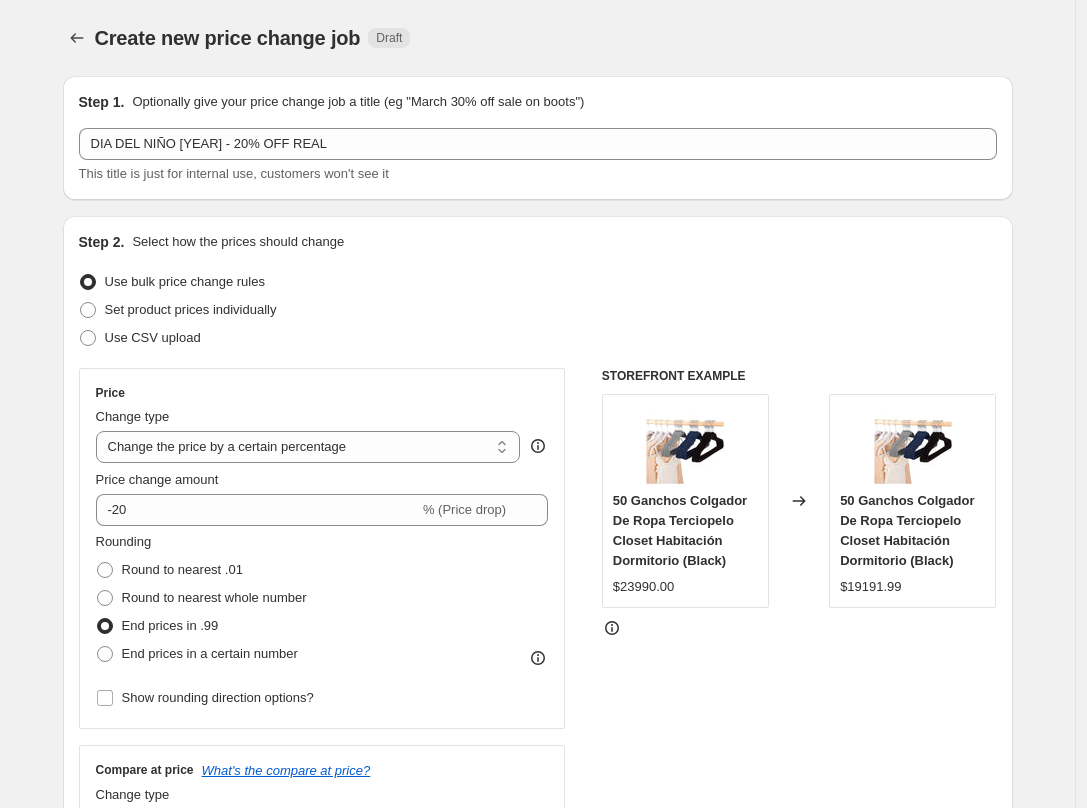 click on "Step 1. Optionally give your price change job a title (eg "March 30% off sale on boots") DIA DEL NIÑO [YEAR] - 20% OFF REAL This title is just for internal use, customers won't see it Step 2. Select how the prices should change Use bulk price change rules Set product prices individually Use CSV upload Price Change type Change the price to a certain amount Change the price by a certain amount Change the price by a certain percentage Change the price to the current compare at price (price before sale) Change the price by a certain amount relative to the compare at price Change the price by a certain percentage relative to the compare at price Don't change the price Change the price by a certain percentage relative to the cost per item Change price to certain cost margin Change the price by a certain percentage Price change amount -20 % (Price drop) Rounding Round to nearest .01 Round to nearest whole number End prices in .99 End prices in a certain number Show rounding direction options? Compare at price Step 3." at bounding box center (530, 972) 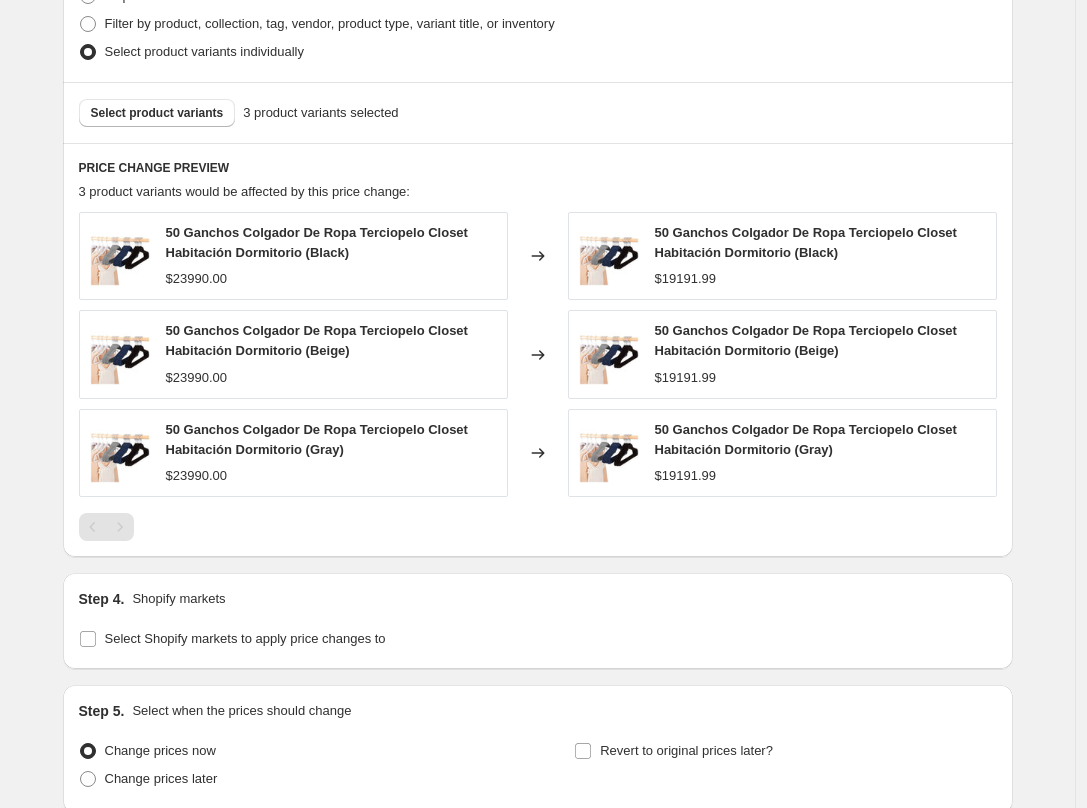 scroll, scrollTop: 1042, scrollLeft: 0, axis: vertical 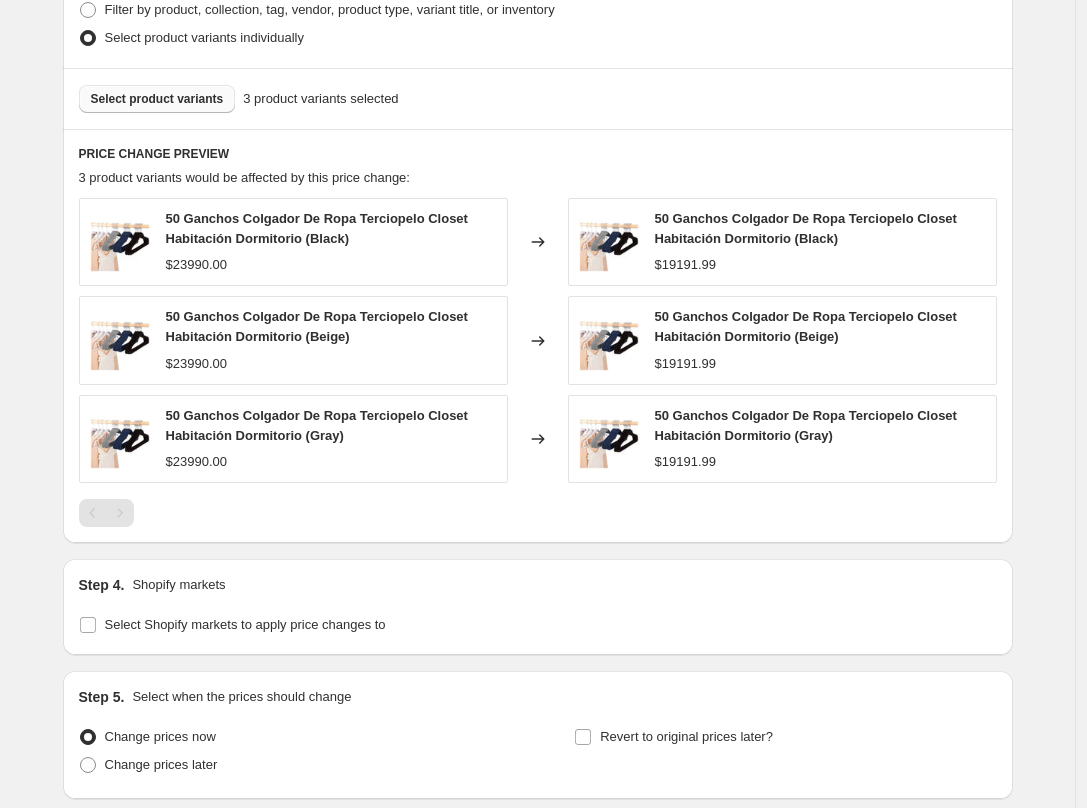 click on "Select product variants" at bounding box center (157, 99) 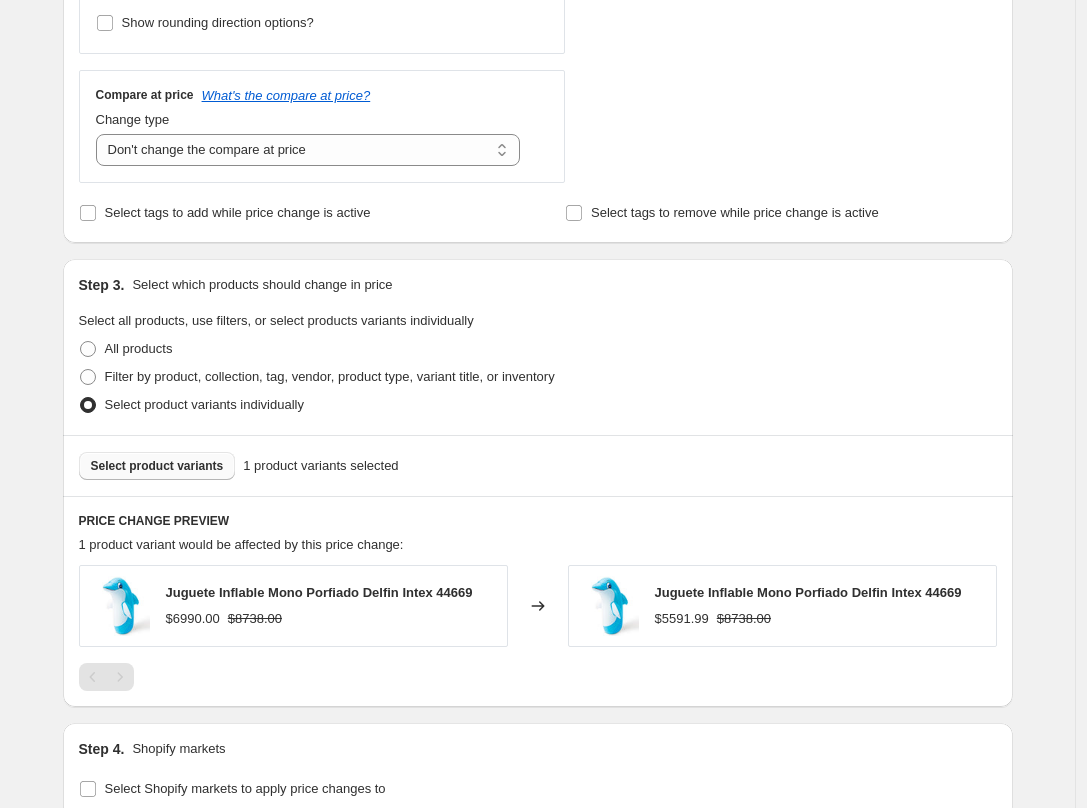 scroll, scrollTop: 690, scrollLeft: 0, axis: vertical 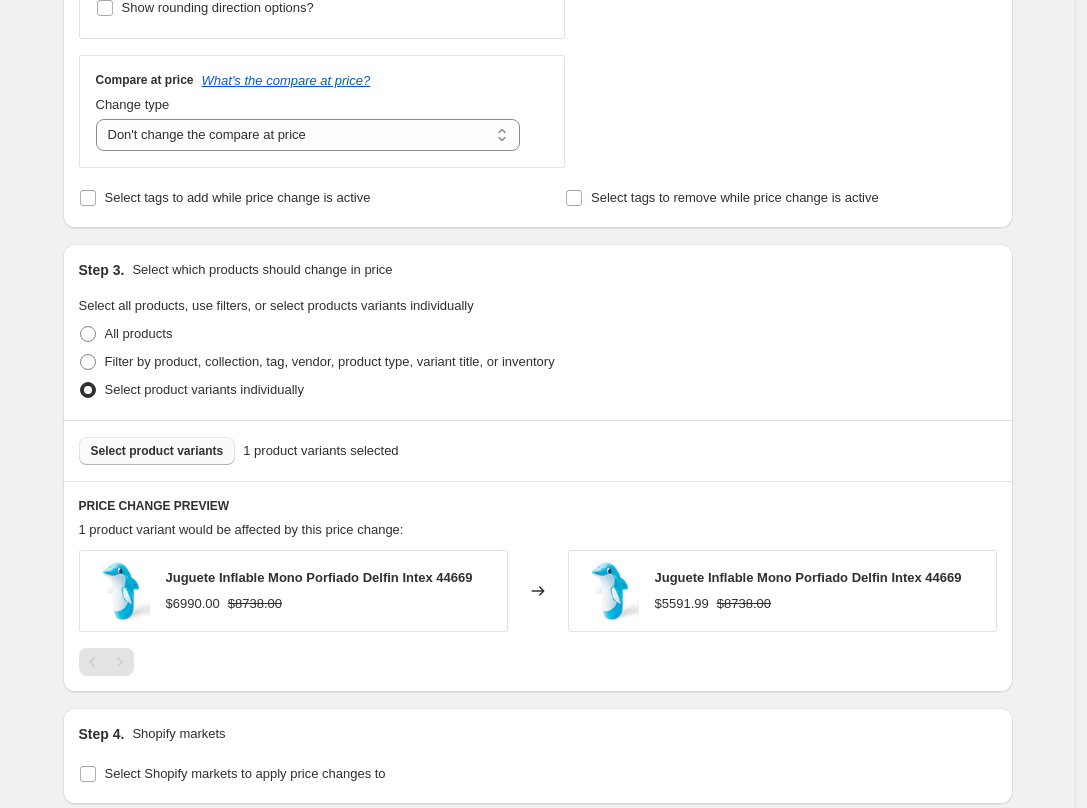 click on "Select product variants" at bounding box center [157, 451] 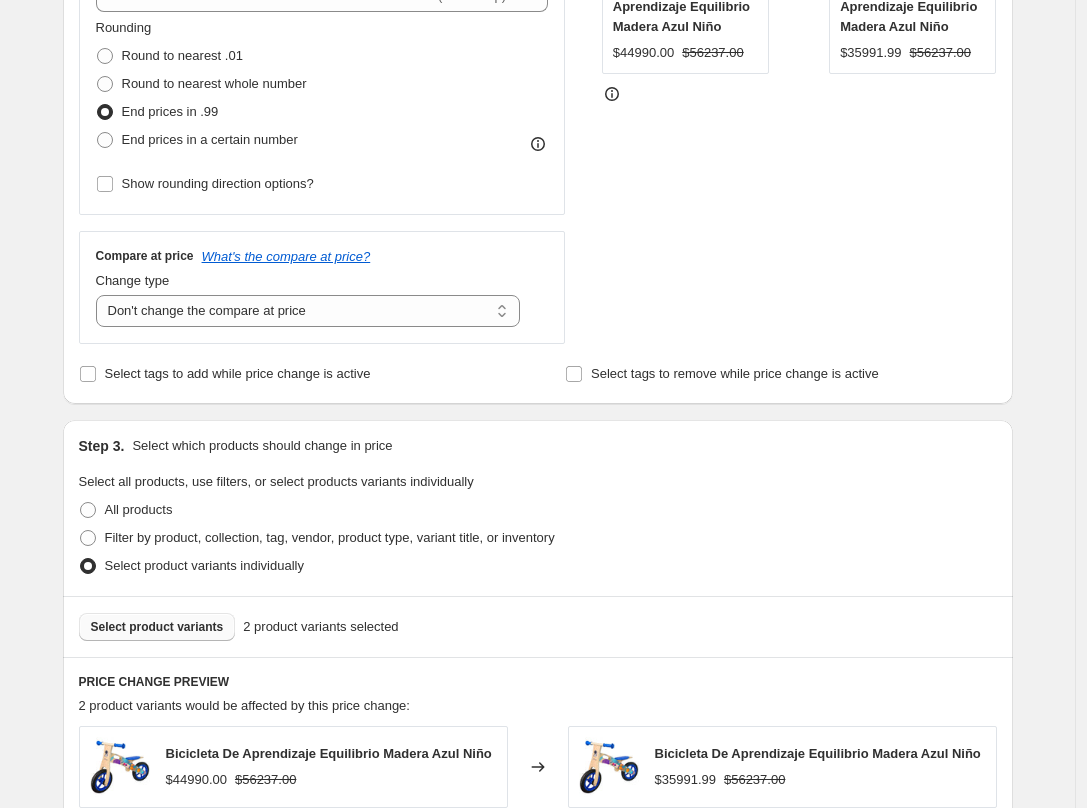 scroll, scrollTop: 758, scrollLeft: 0, axis: vertical 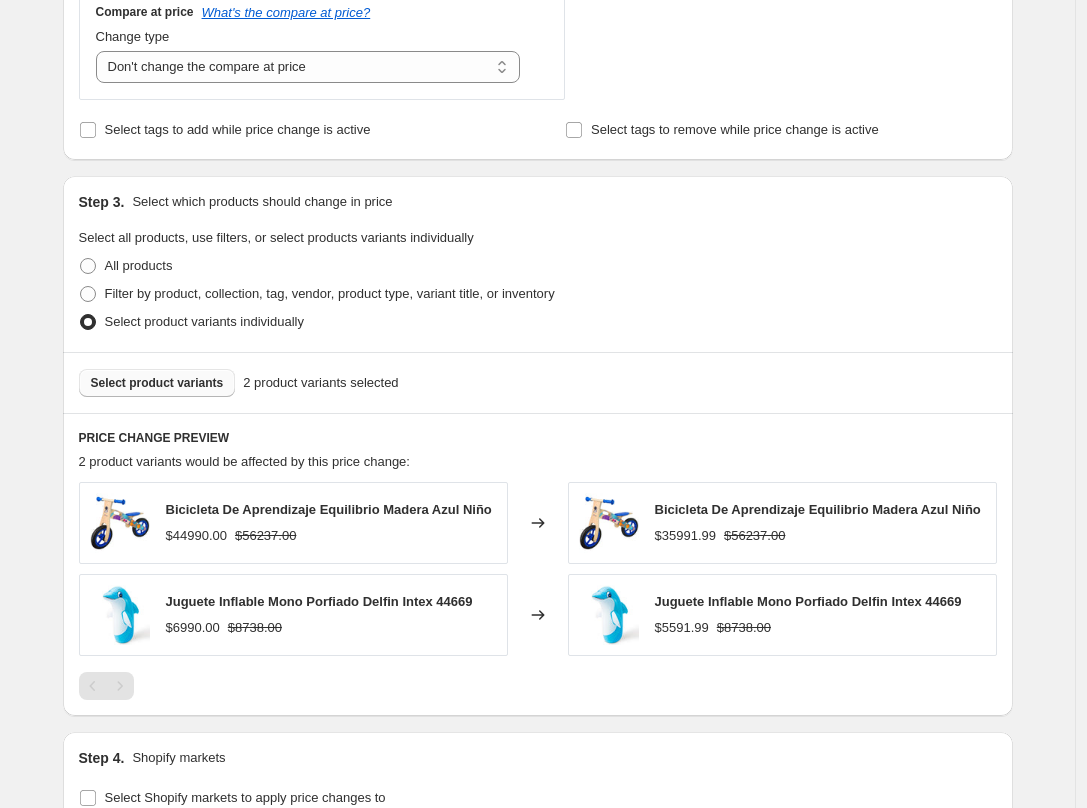 click on "Select product variants" at bounding box center [157, 383] 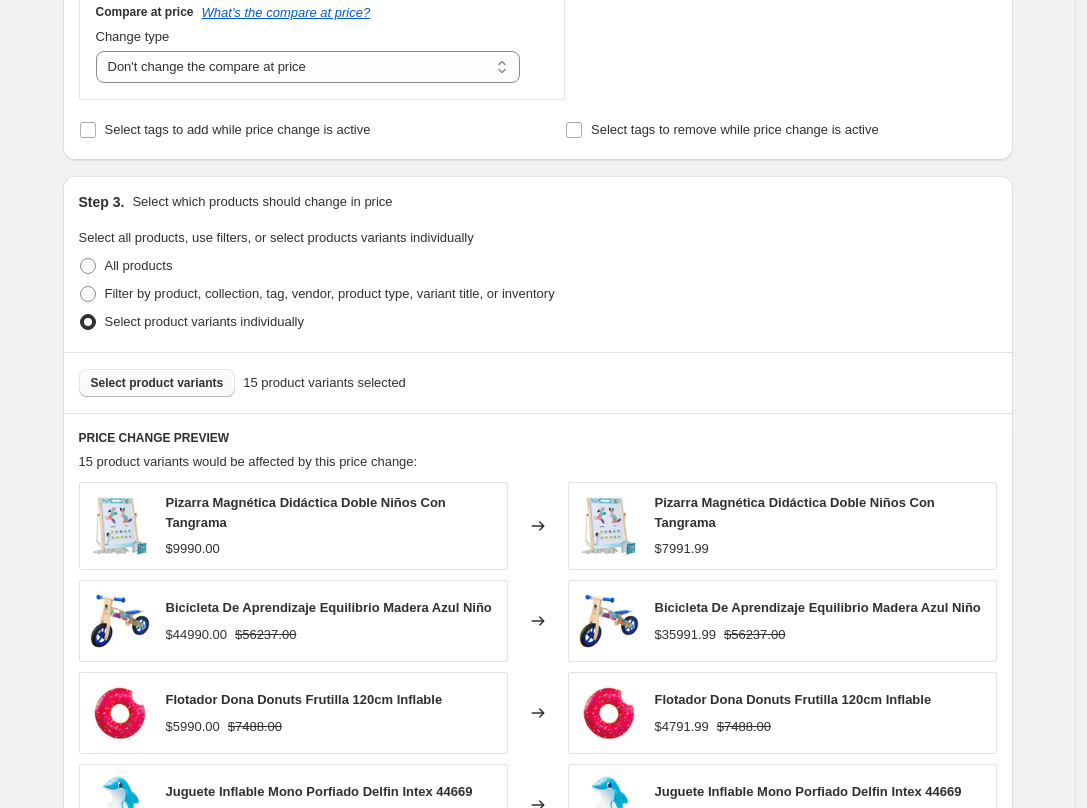 click on "Select product variants" at bounding box center [157, 383] 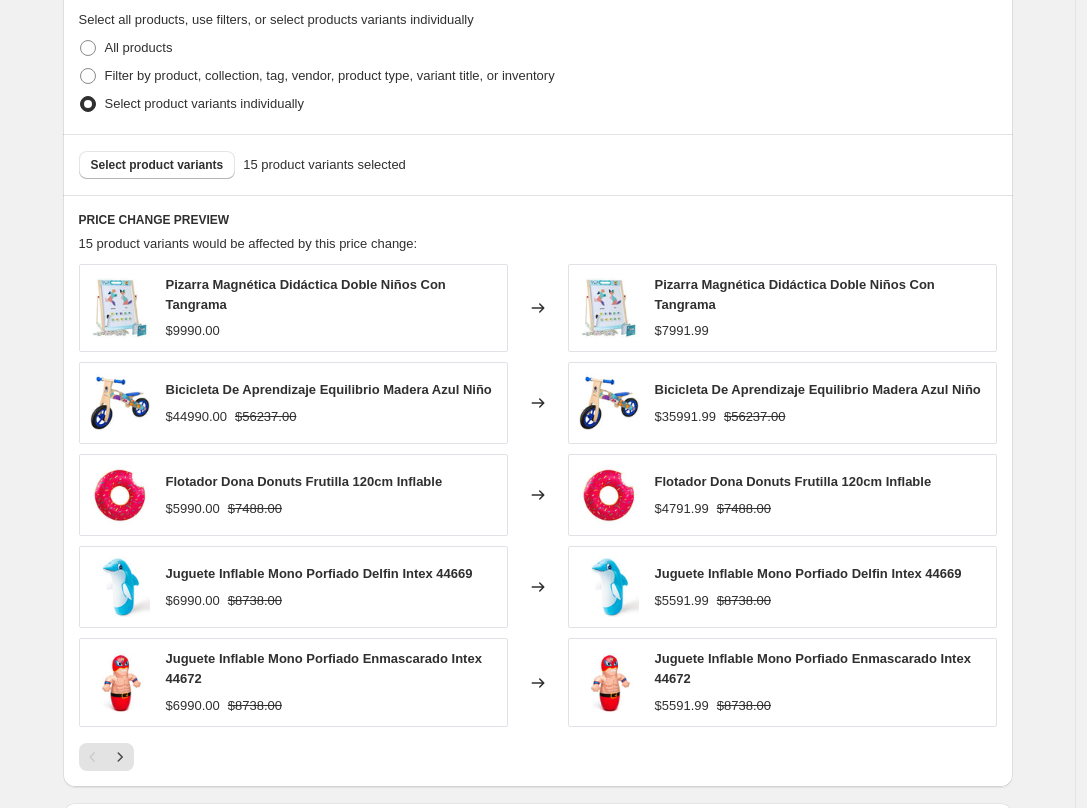 scroll, scrollTop: 1010, scrollLeft: 0, axis: vertical 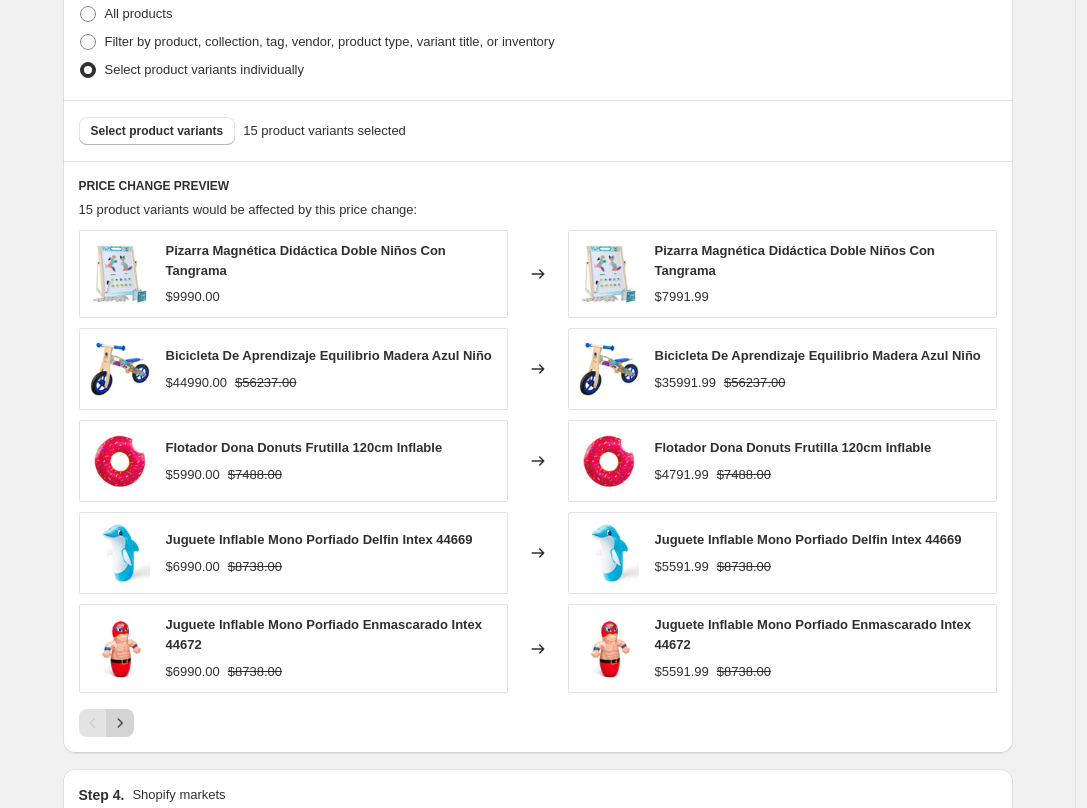 click 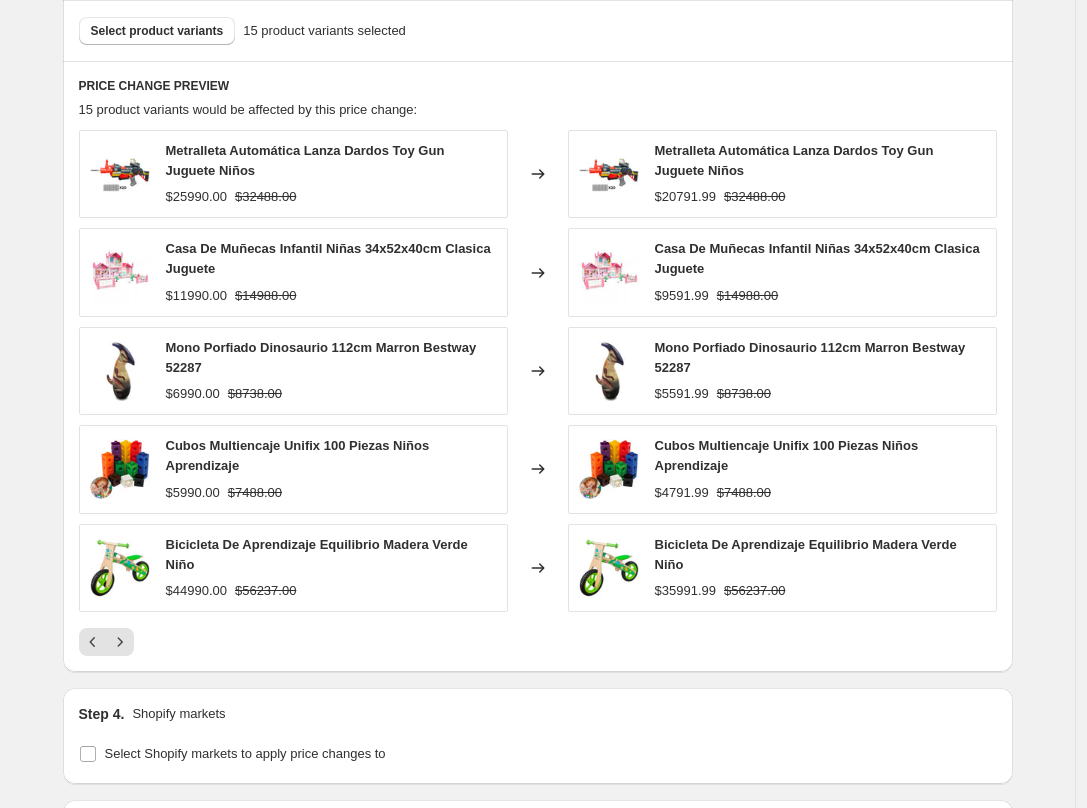 scroll, scrollTop: 1135, scrollLeft: 0, axis: vertical 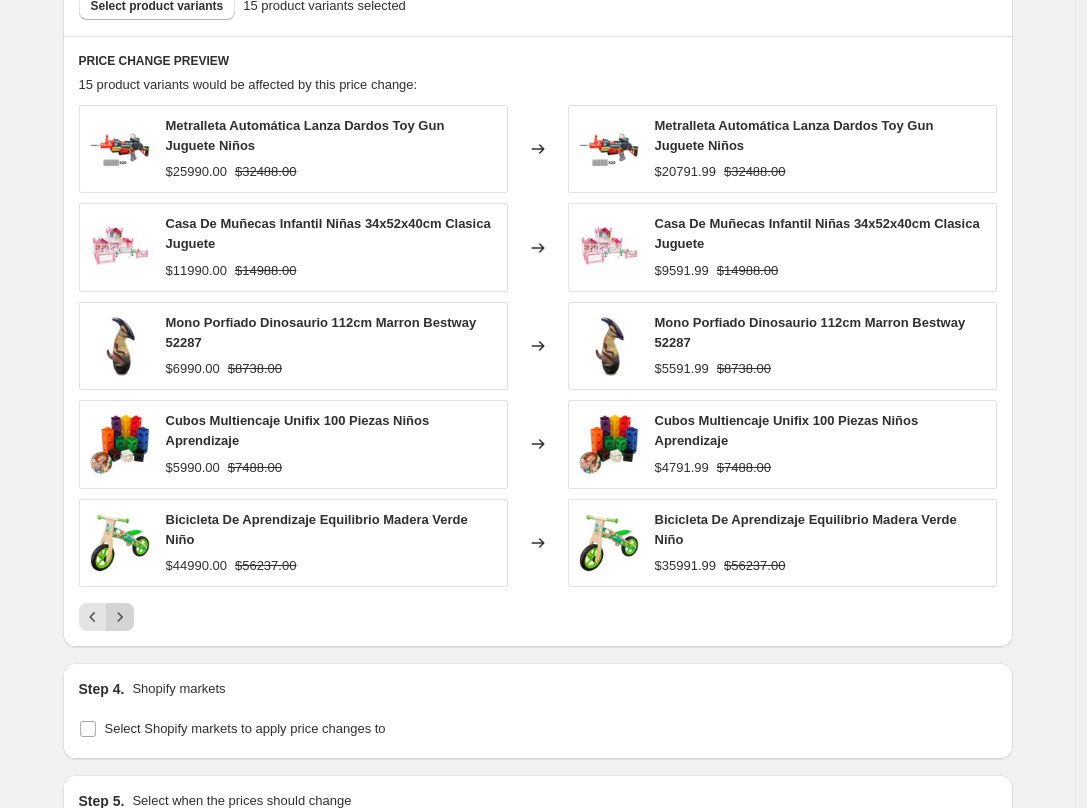 click 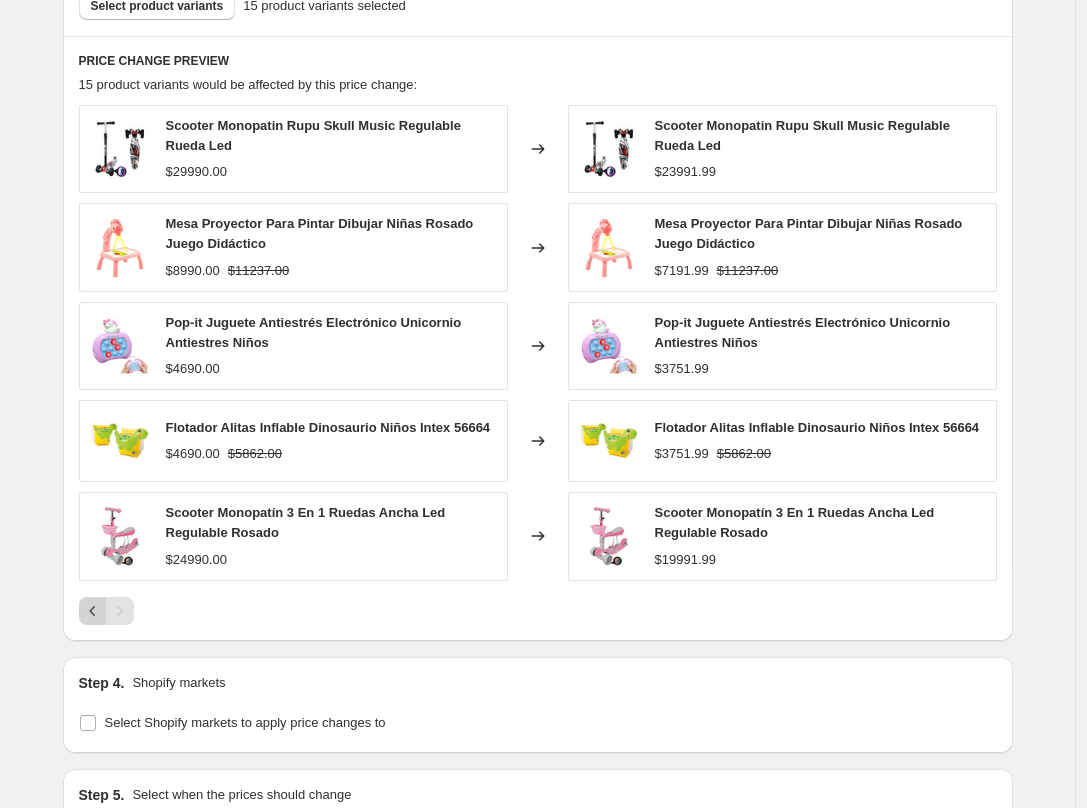 click 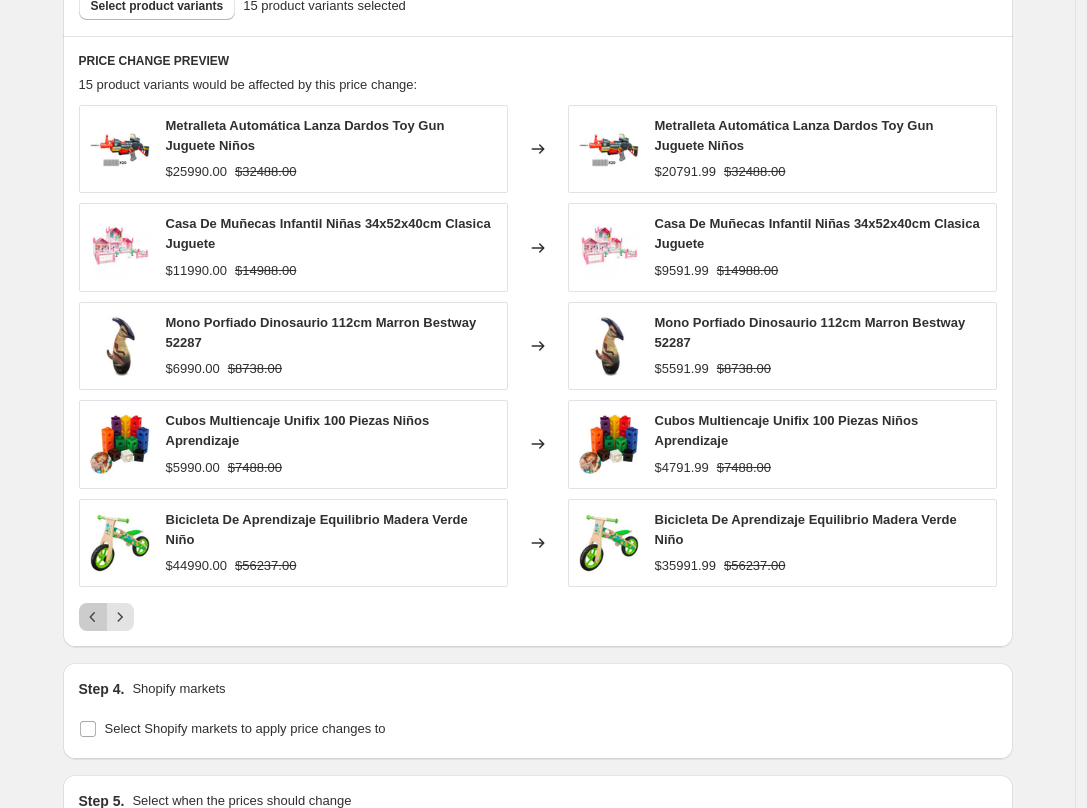 click 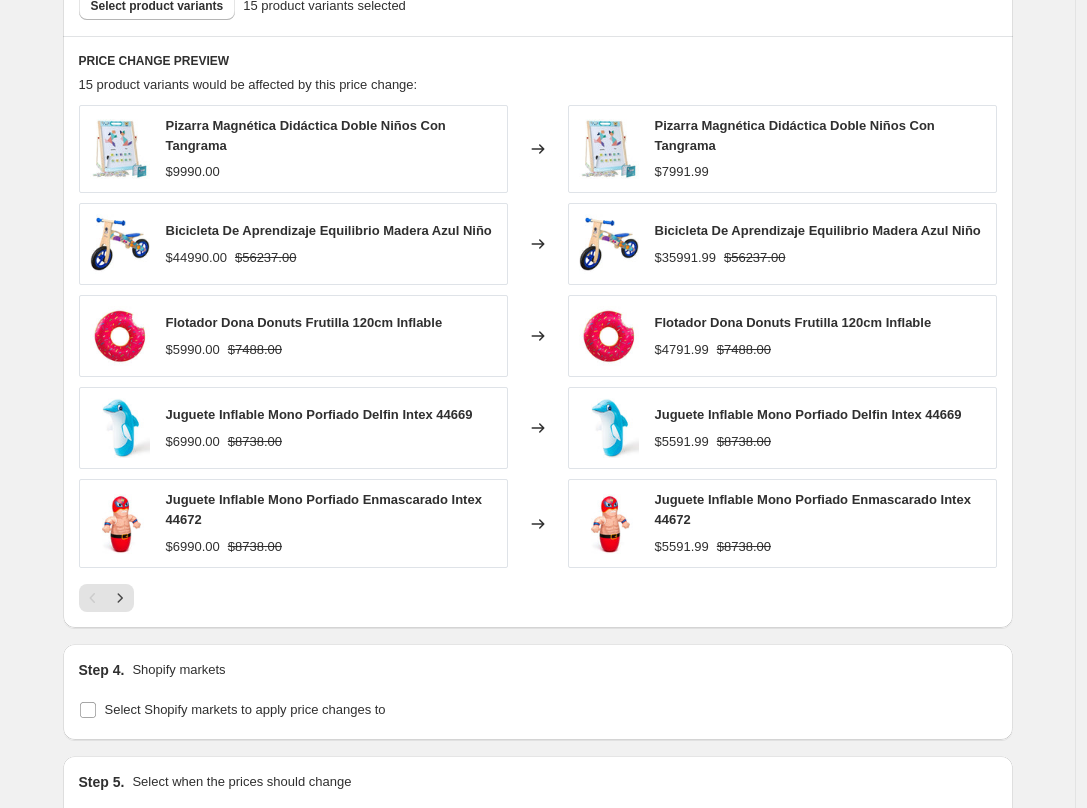 click on "PRICE CHANGE PREVIEW" at bounding box center (538, 61) 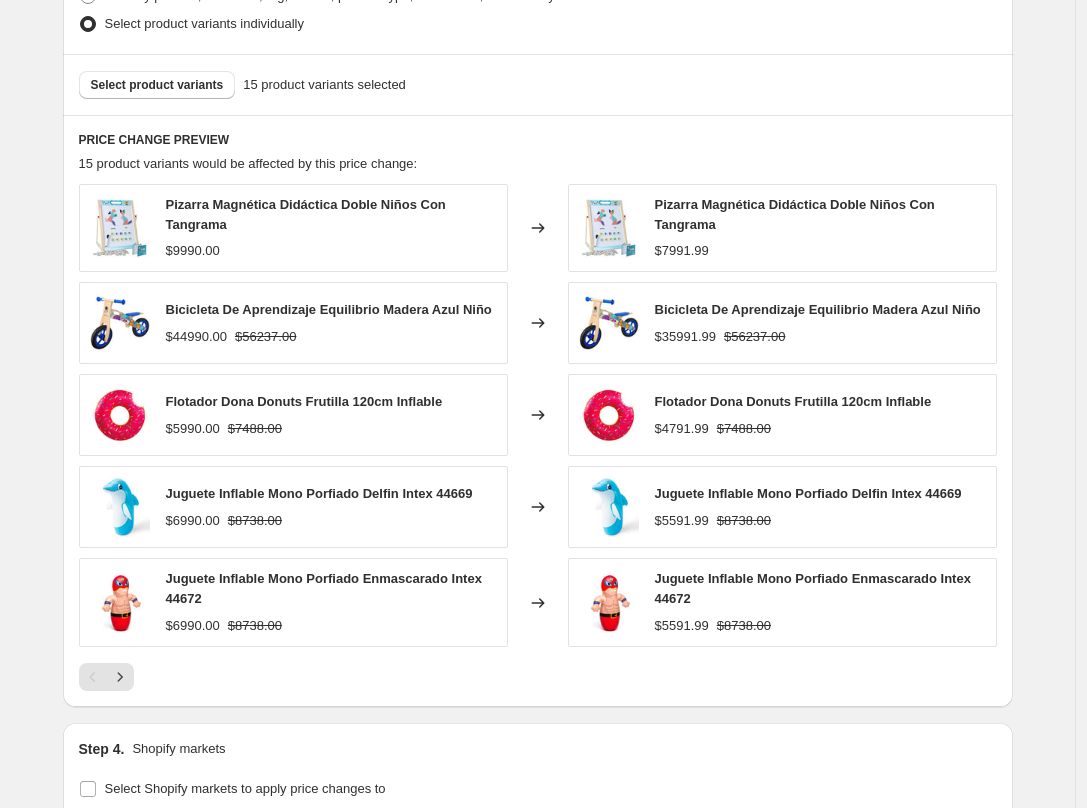 scroll, scrollTop: 1051, scrollLeft: 0, axis: vertical 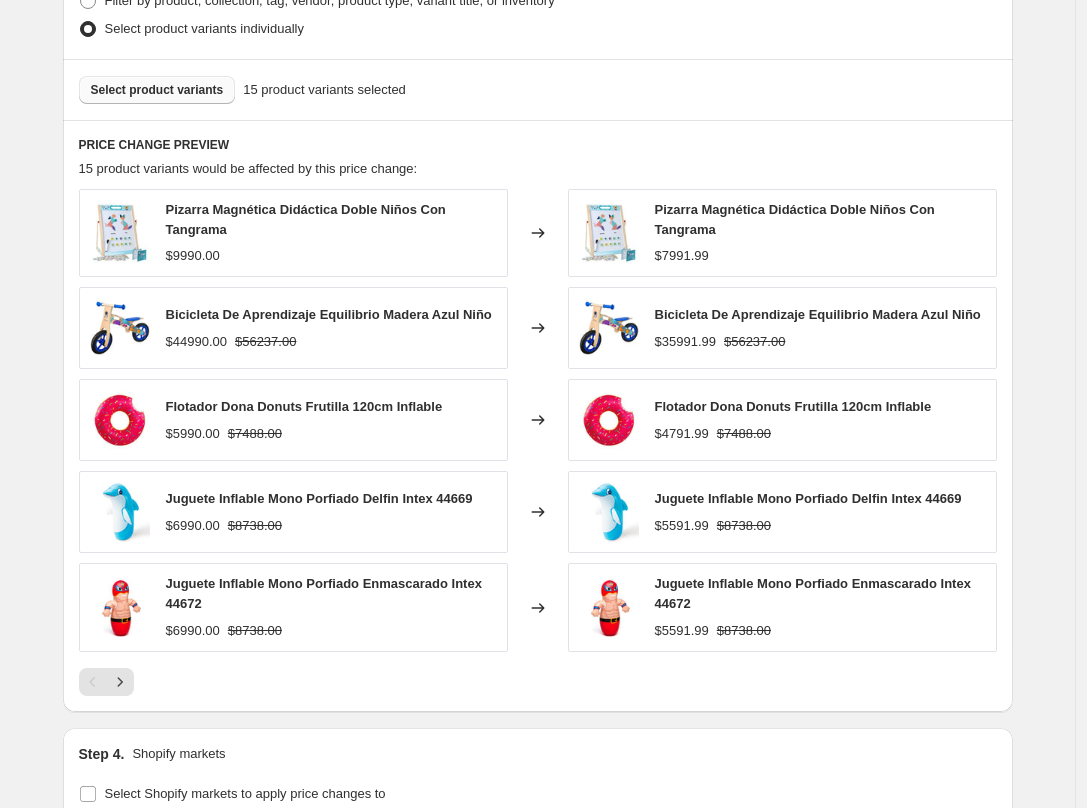 click on "Select product variants" at bounding box center [157, 90] 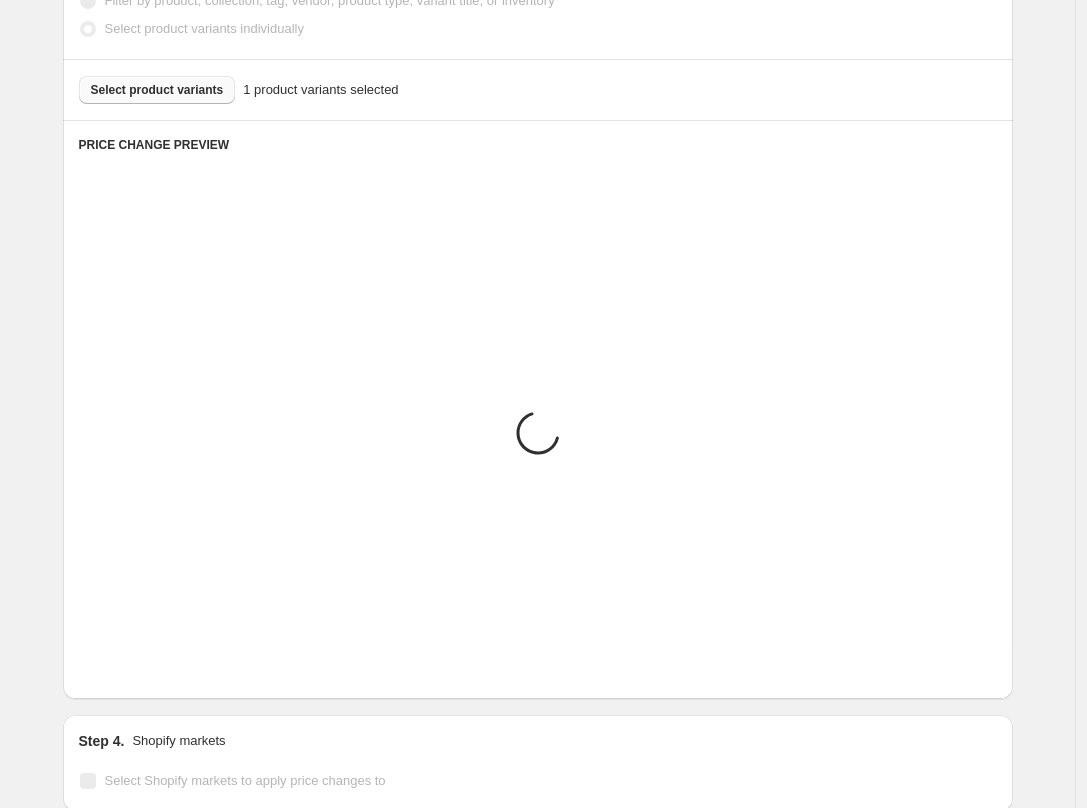 scroll, scrollTop: 996, scrollLeft: 0, axis: vertical 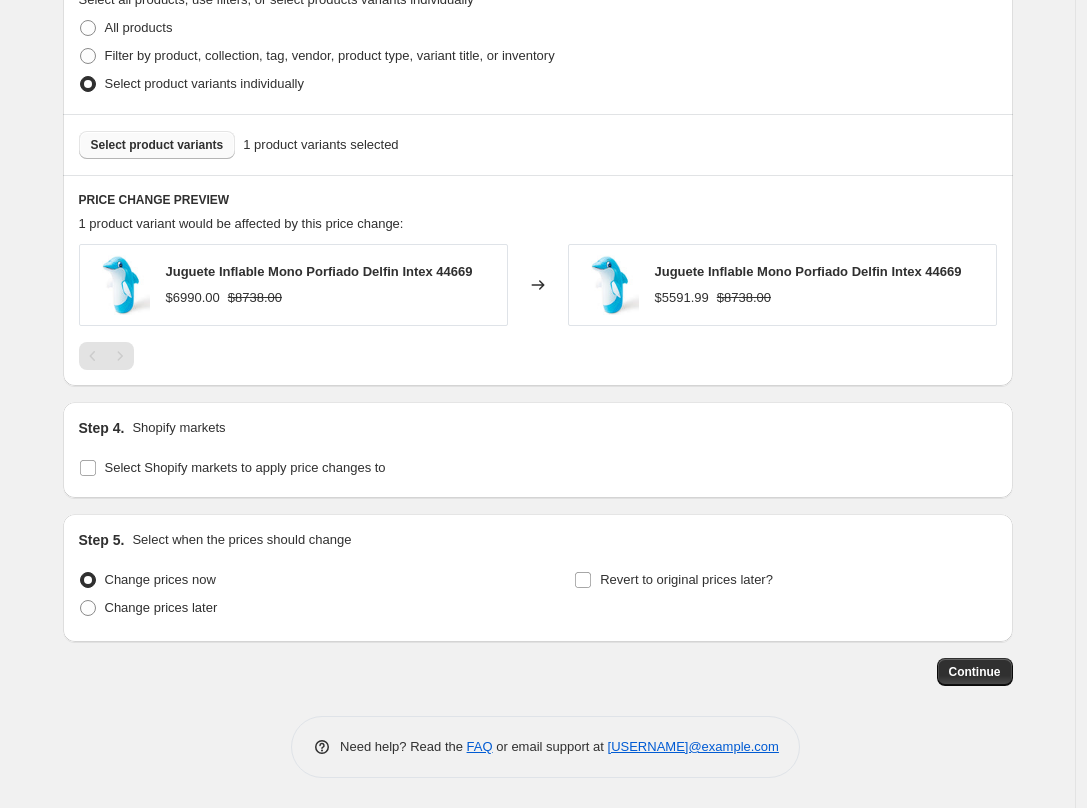 click on "Select product variants" at bounding box center (157, 145) 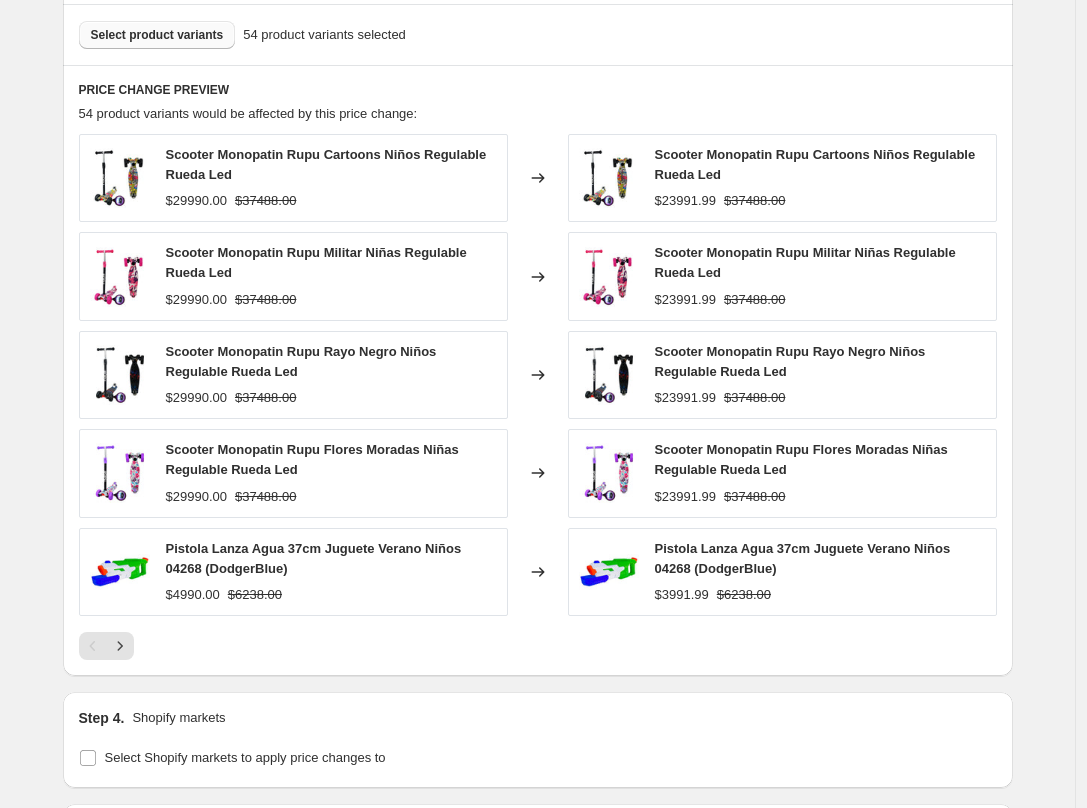 scroll, scrollTop: 1396, scrollLeft: 0, axis: vertical 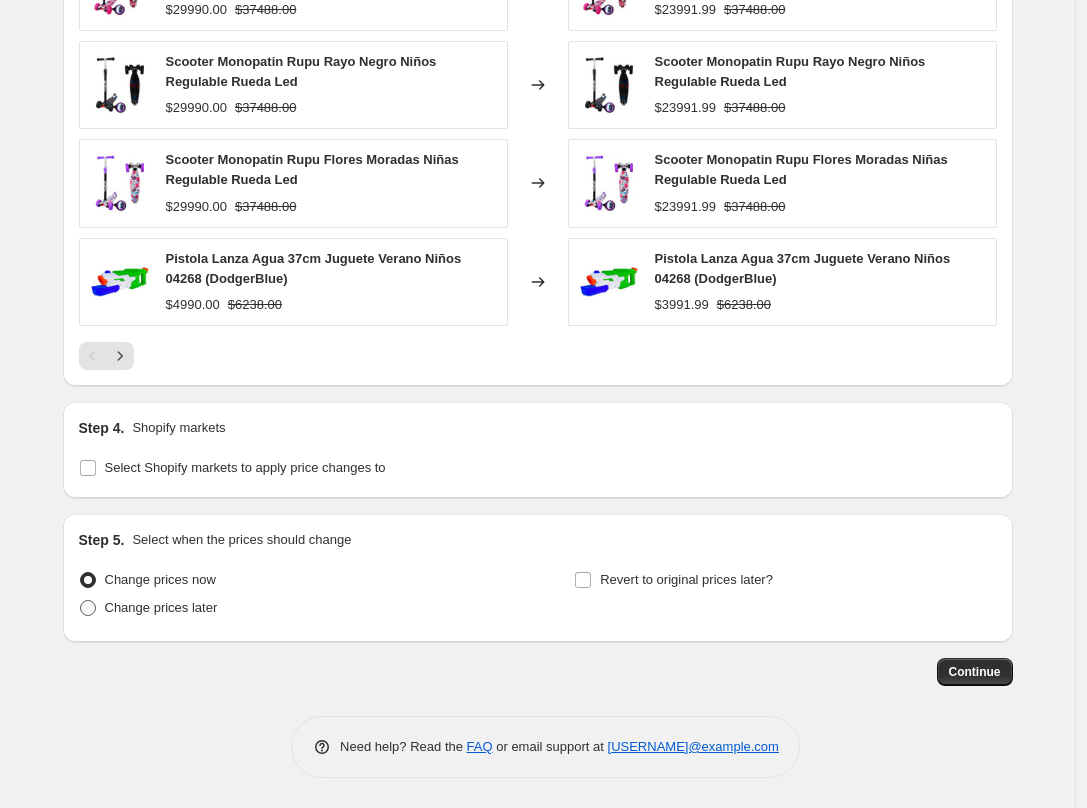 click on "Change prices later" at bounding box center (161, 607) 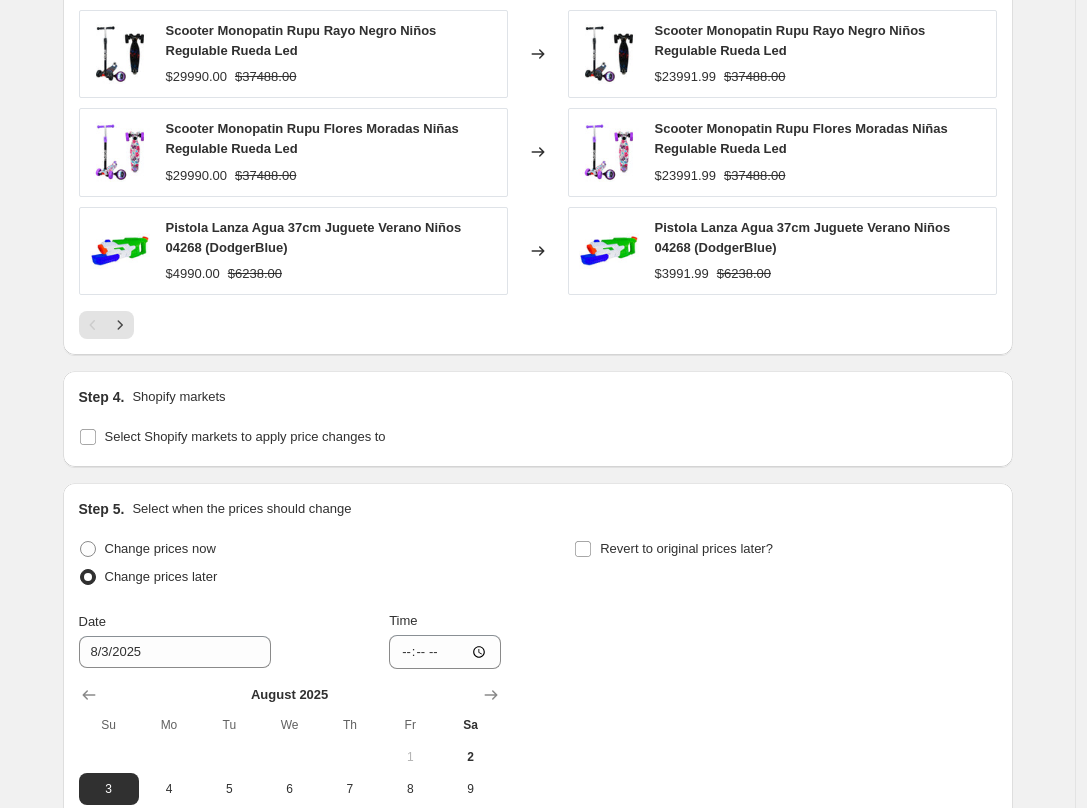 scroll, scrollTop: 1568, scrollLeft: 0, axis: vertical 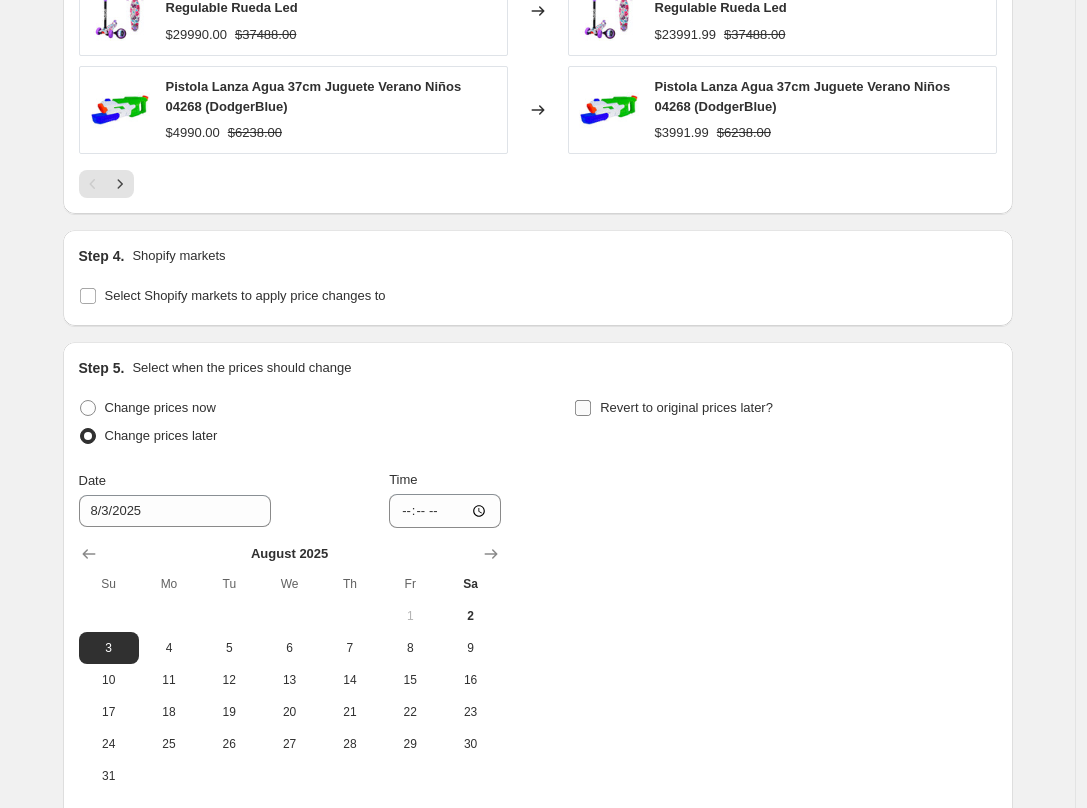 click on "Revert to original prices later?" at bounding box center [686, 407] 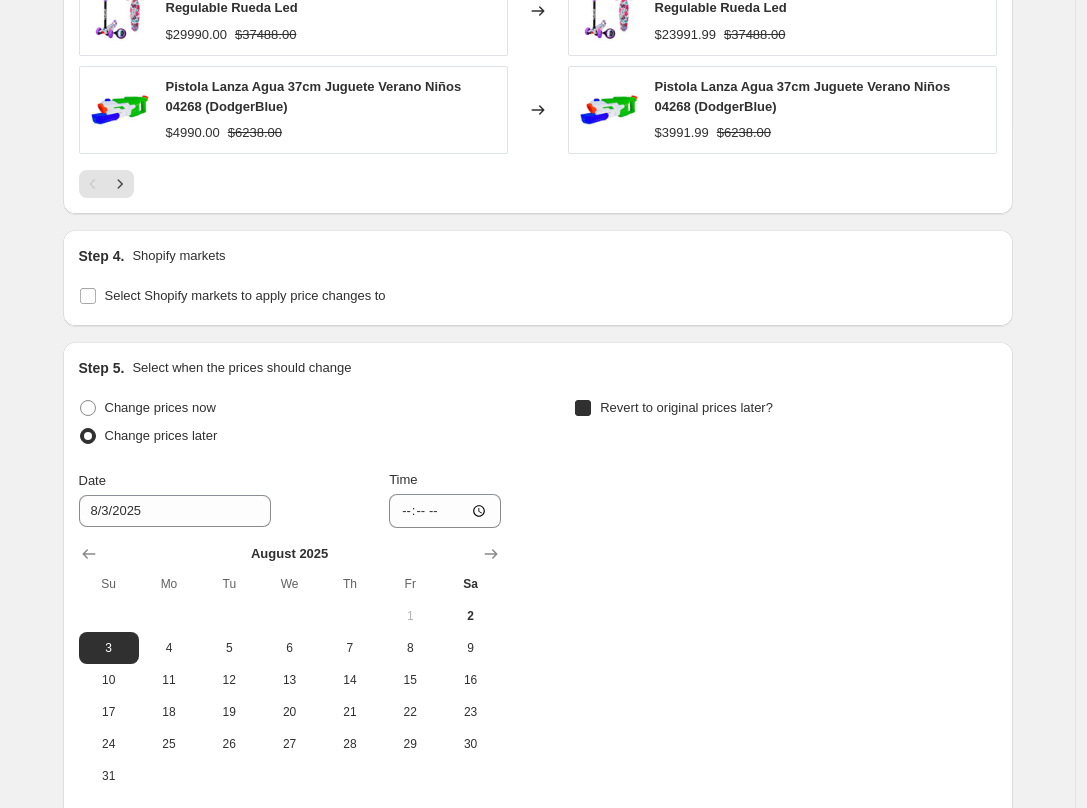 checkbox on "true" 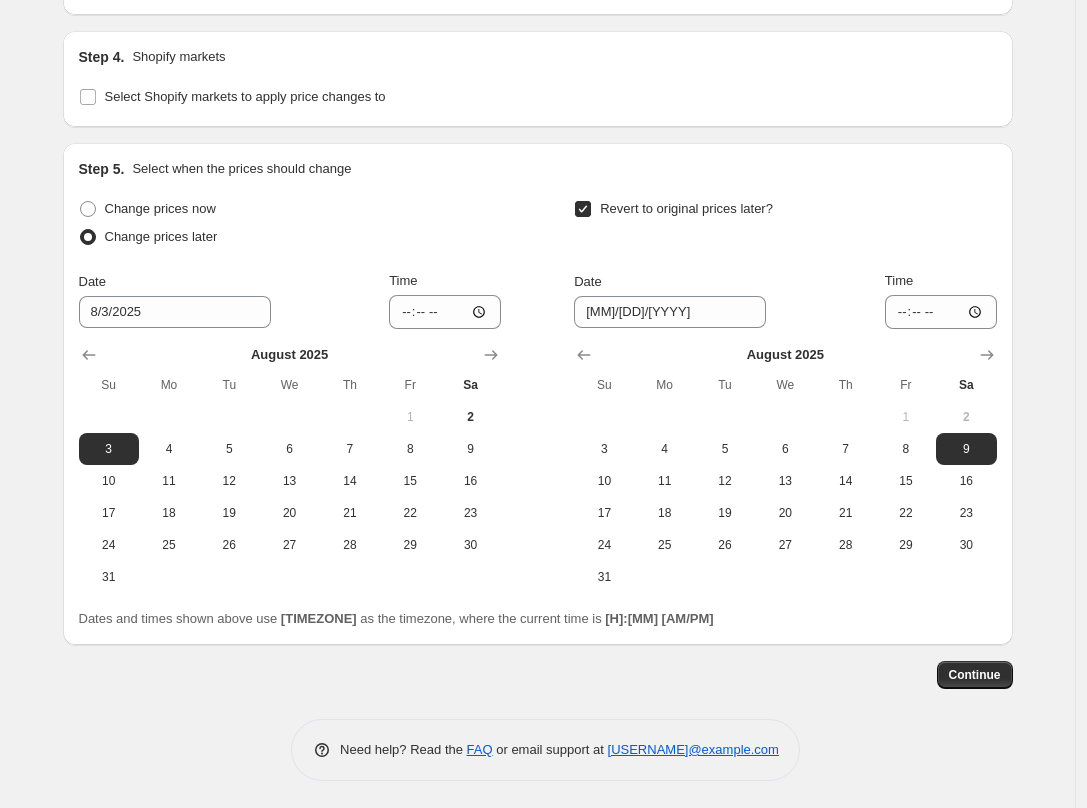 scroll, scrollTop: 1770, scrollLeft: 0, axis: vertical 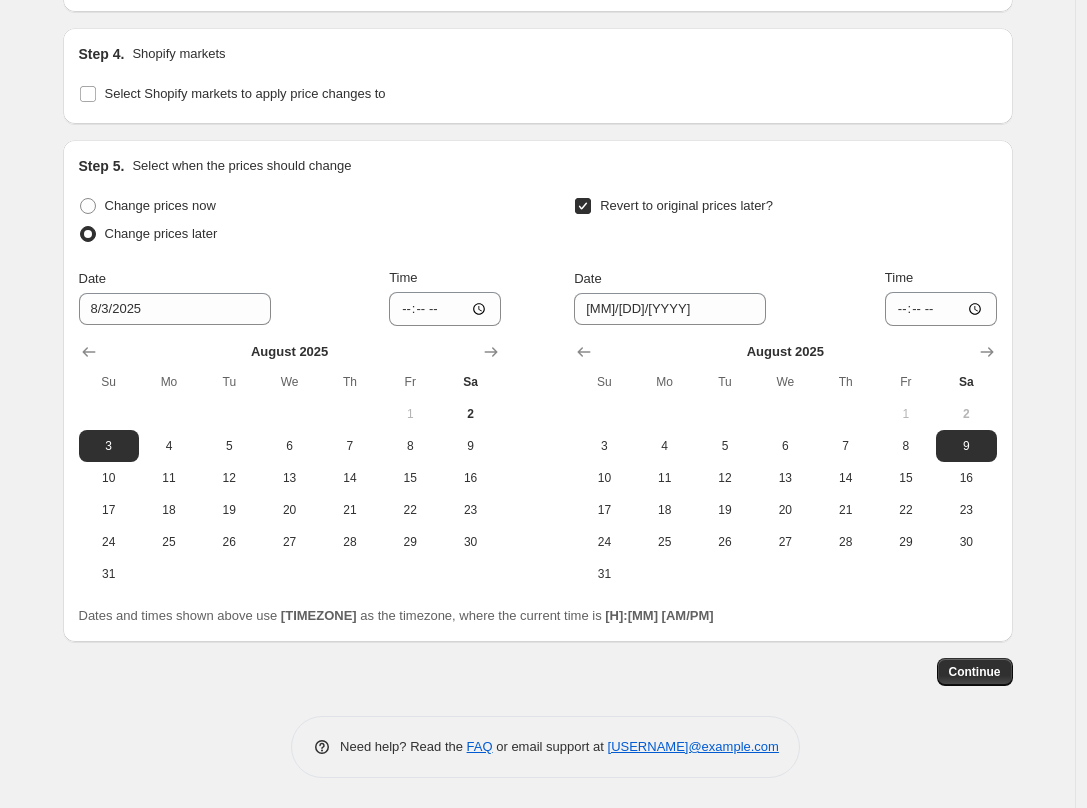 click on "Change prices later" at bounding box center (290, 234) 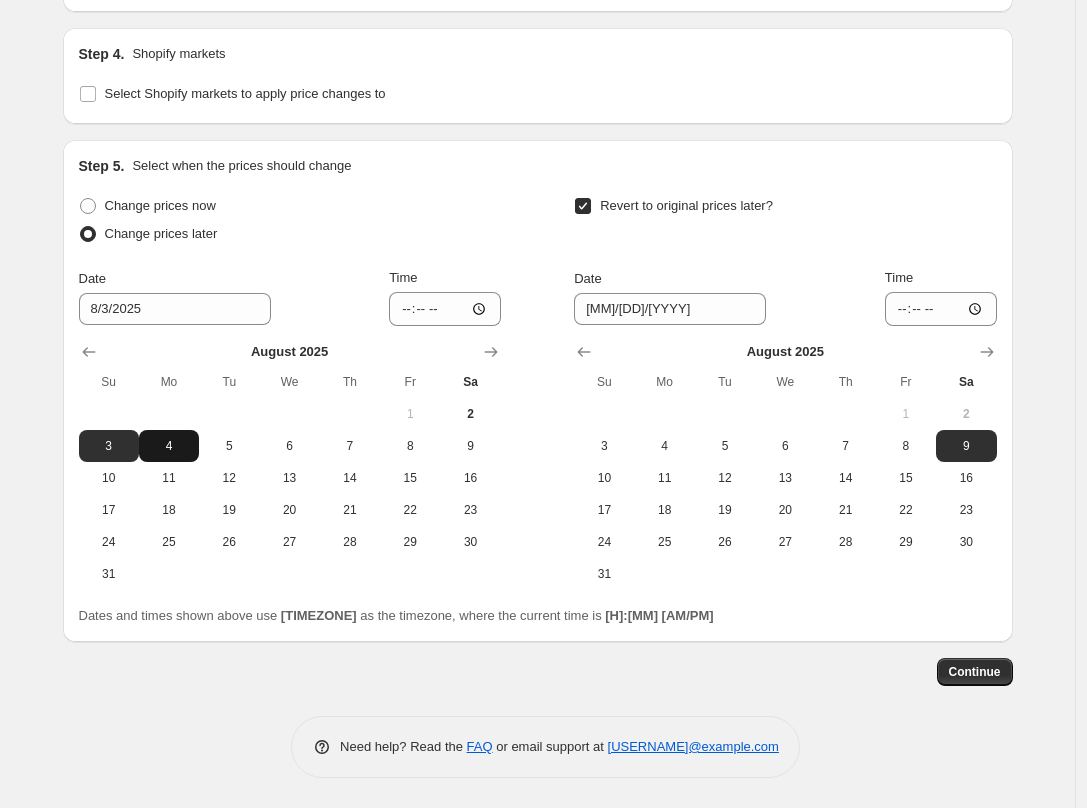 click on "4" at bounding box center [169, 446] 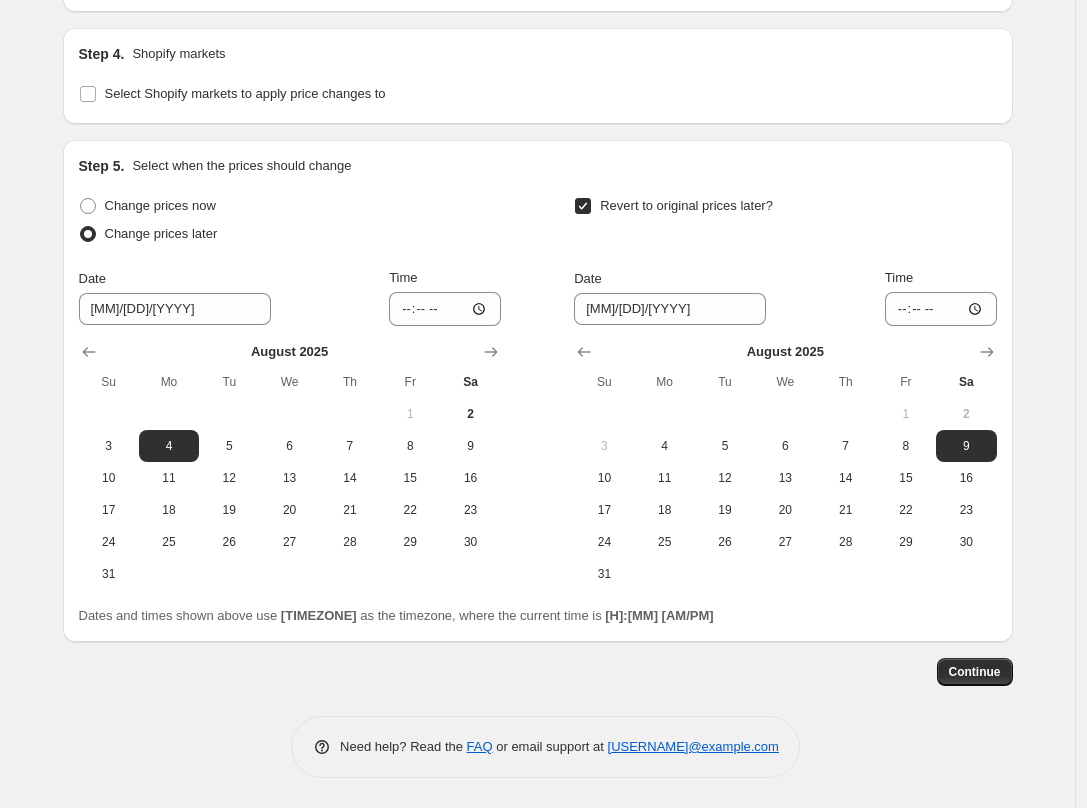 click on "Change prices later" at bounding box center [290, 234] 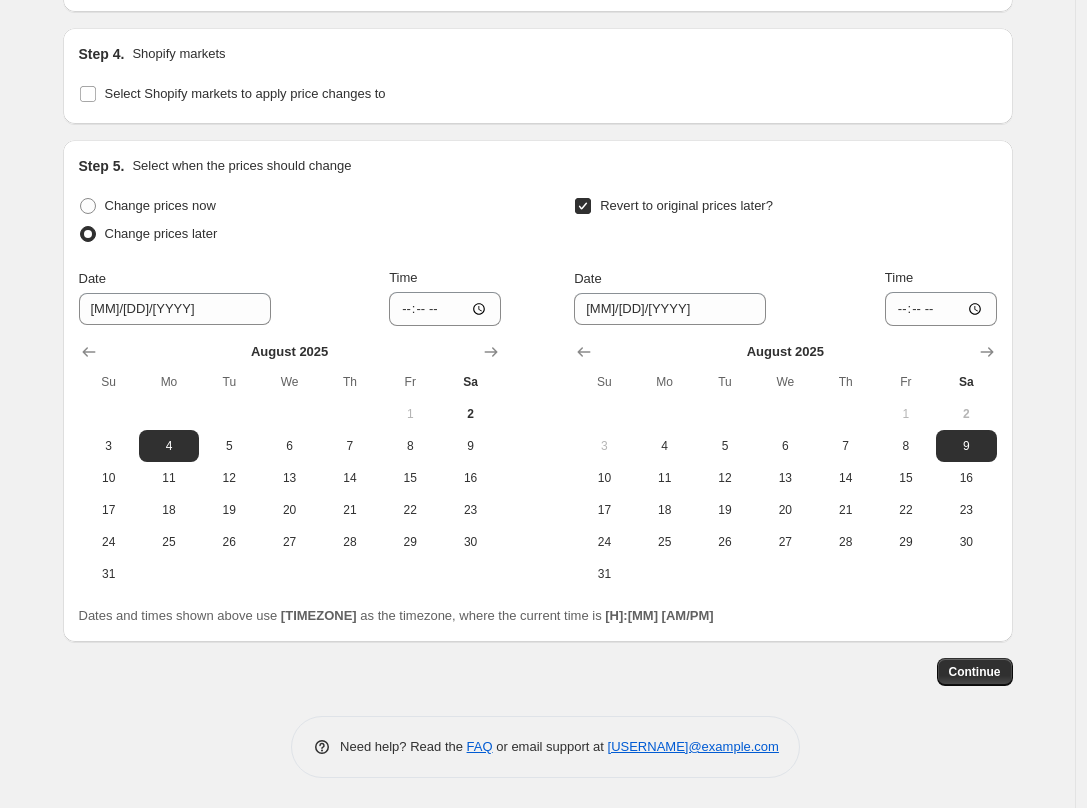click on "Change prices later" at bounding box center (290, 234) 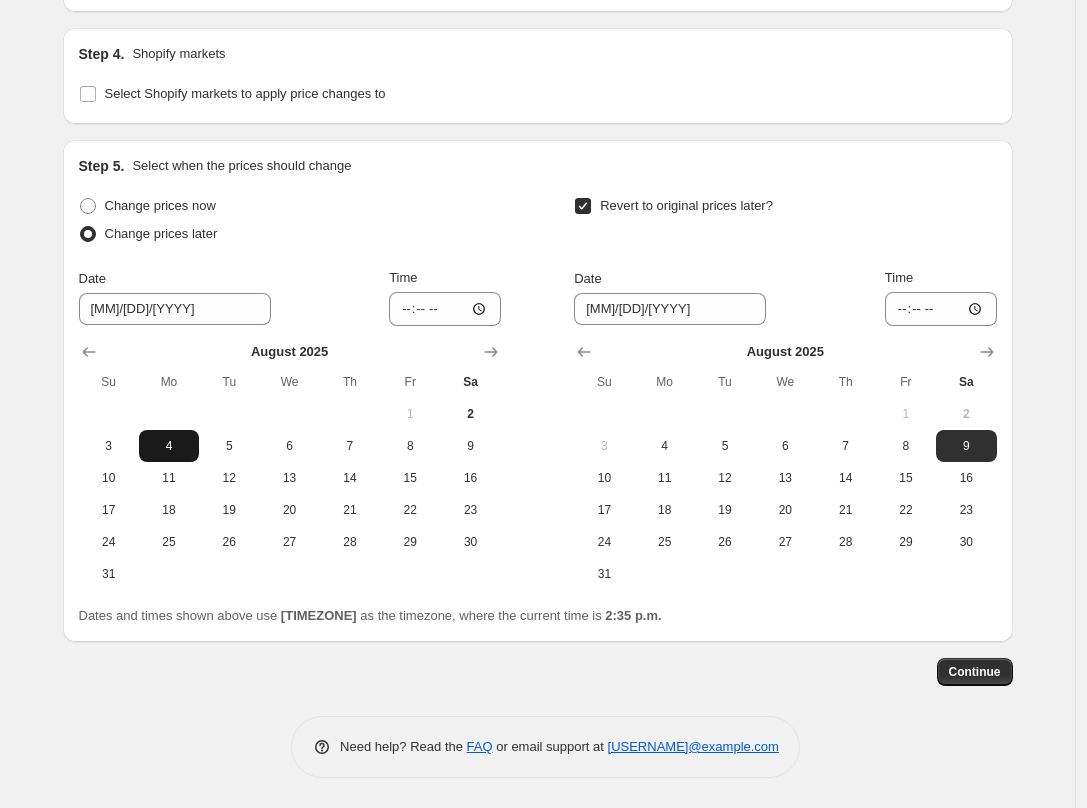 click on "4" at bounding box center (169, 446) 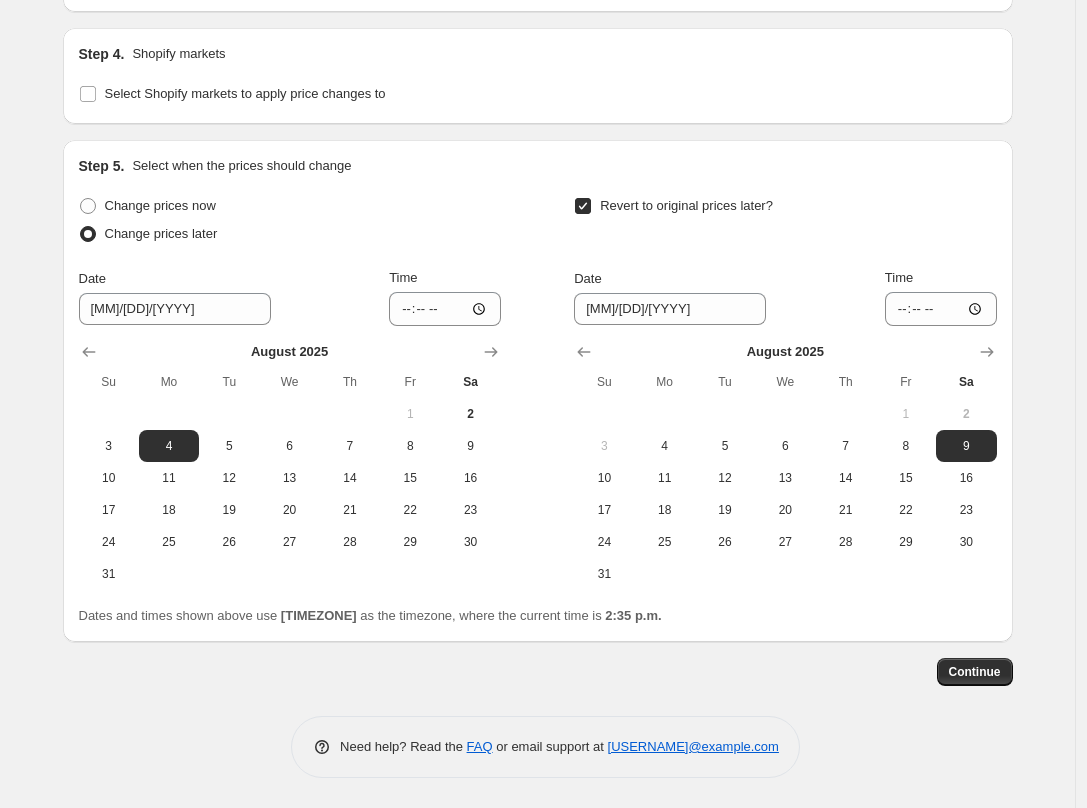 click on "Date [MM]/[DD]/[YYYY] Time [HH]:[MM]" at bounding box center (290, 297) 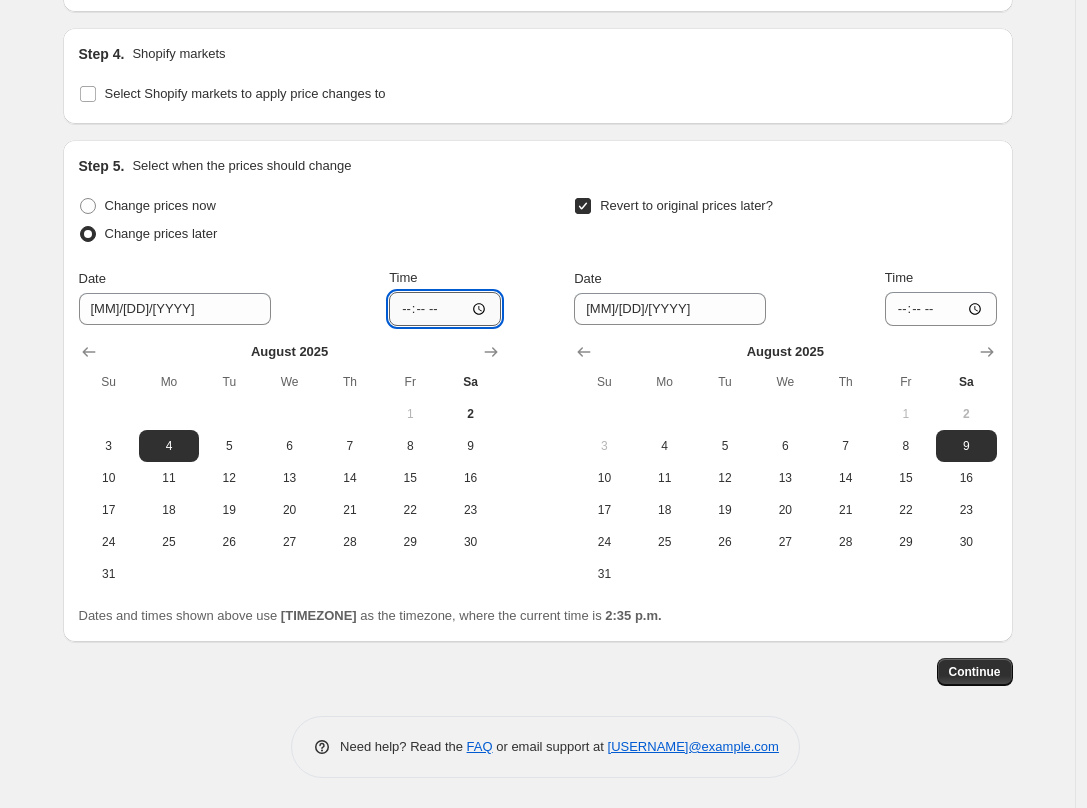 click on "[HH]:[MM]" at bounding box center (445, 309) 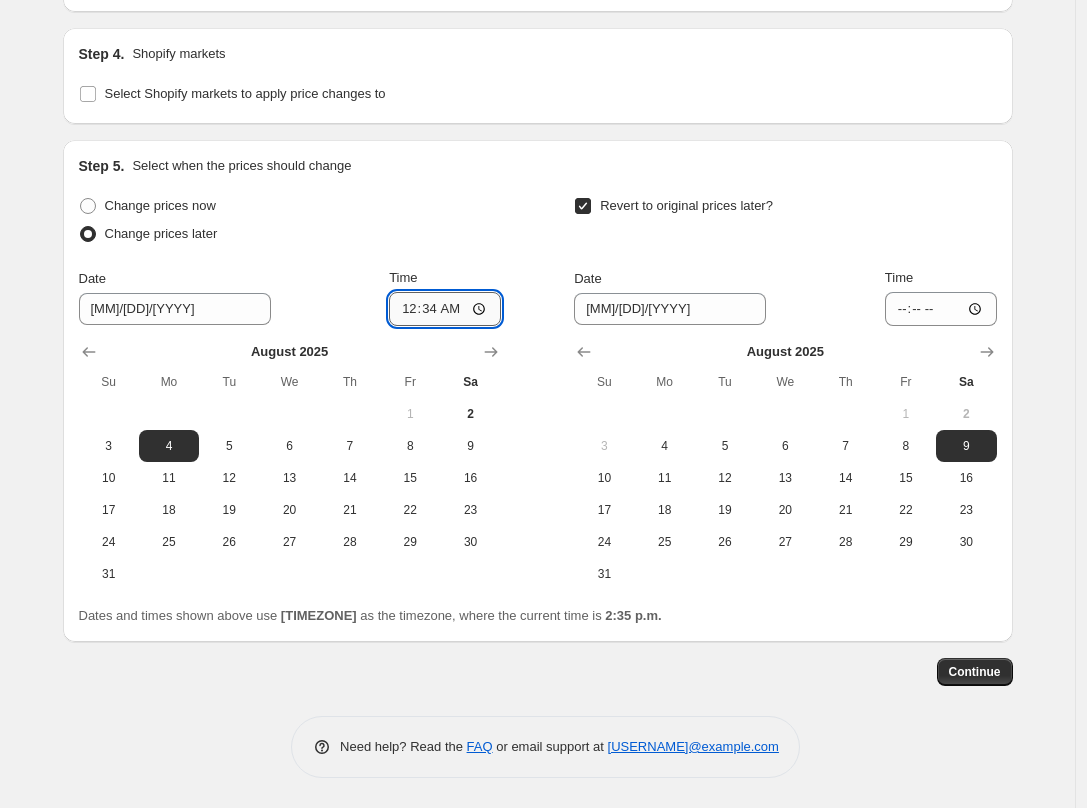 click on "00:34" at bounding box center [445, 309] 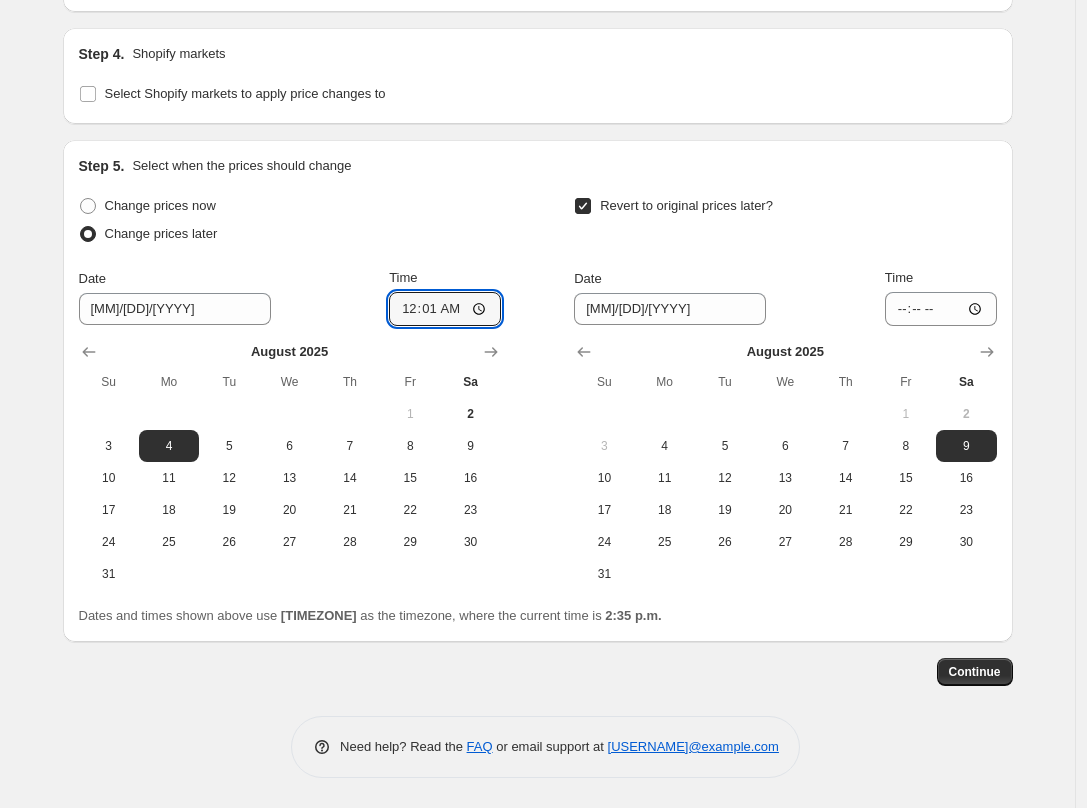 type on "00:01" 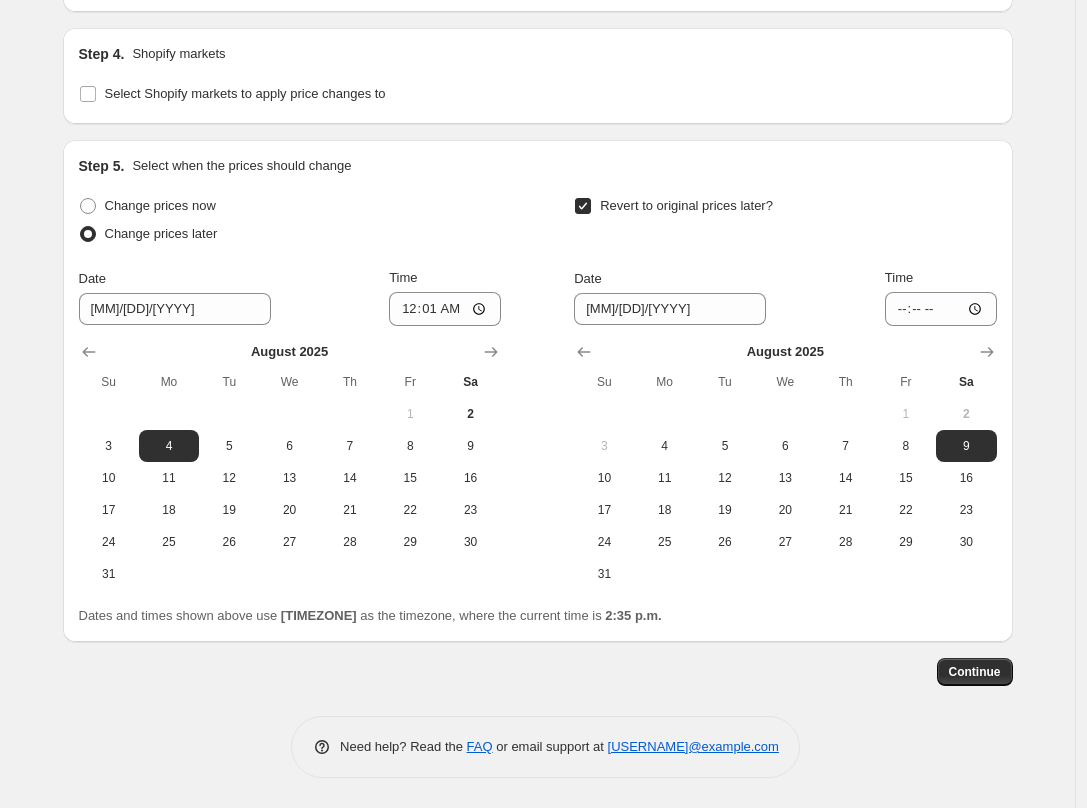 click on "Change prices later" at bounding box center (290, 234) 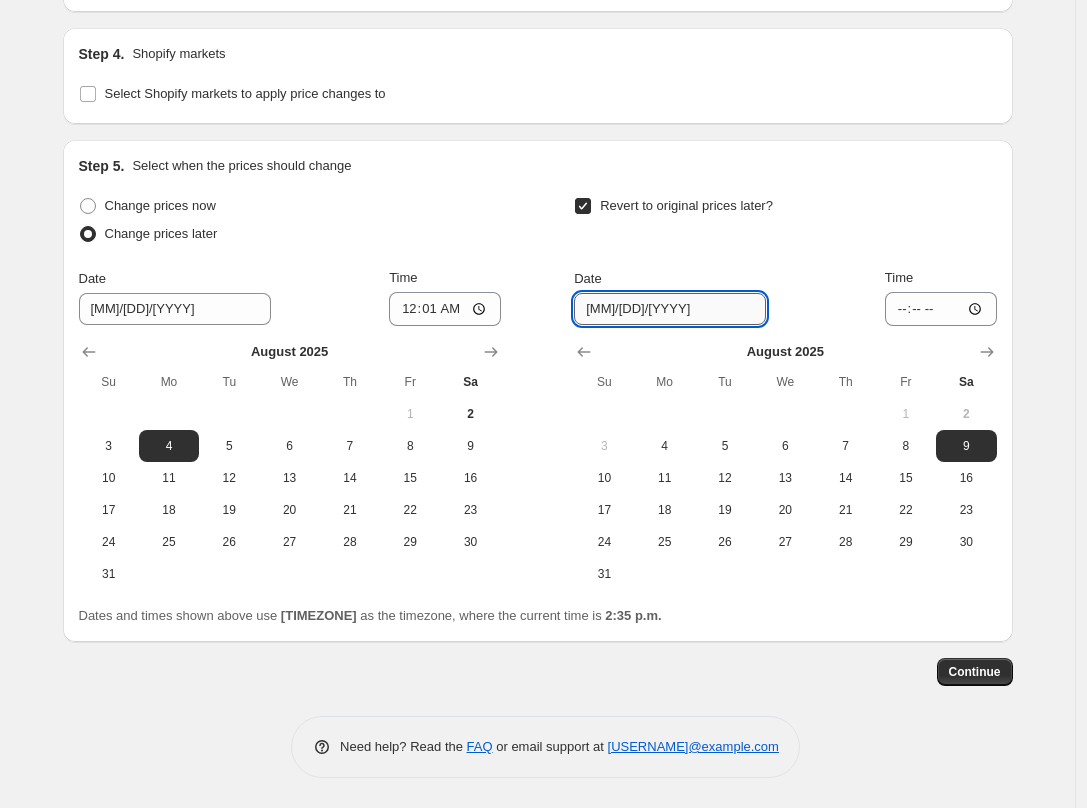 click on "[MM]/[DD]/[YYYY]" at bounding box center [670, 309] 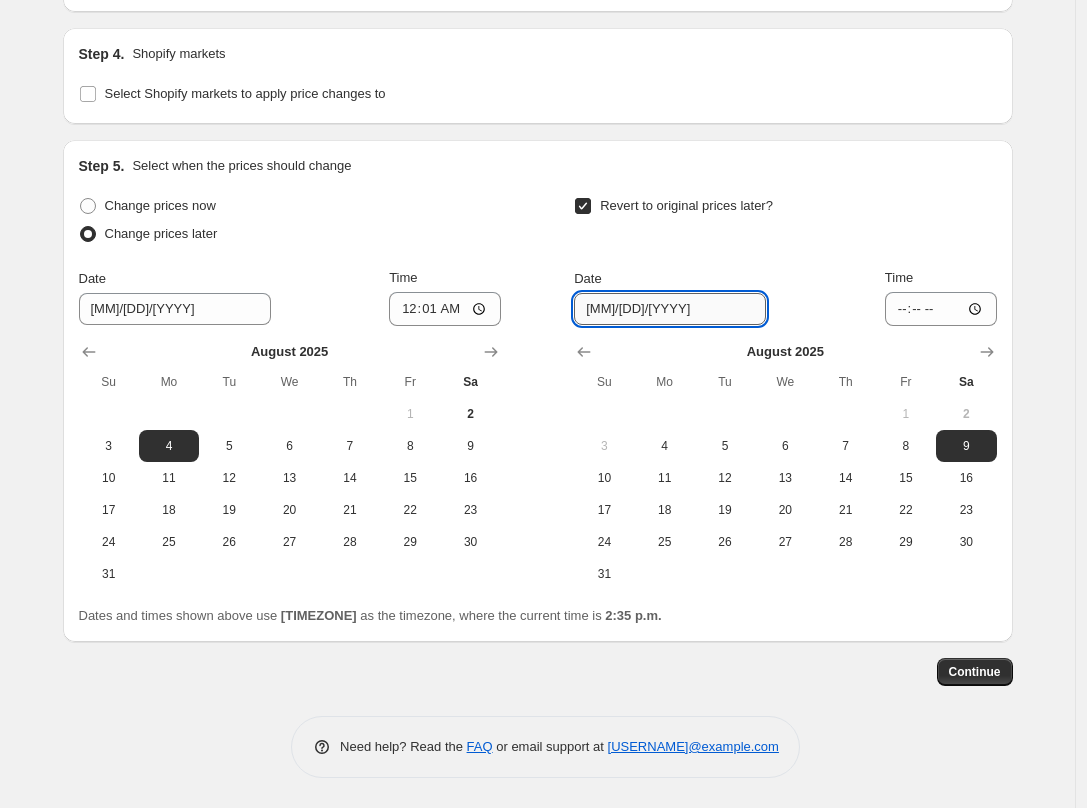 click on "[MM]/[DD]/[YYYY]" at bounding box center (670, 309) 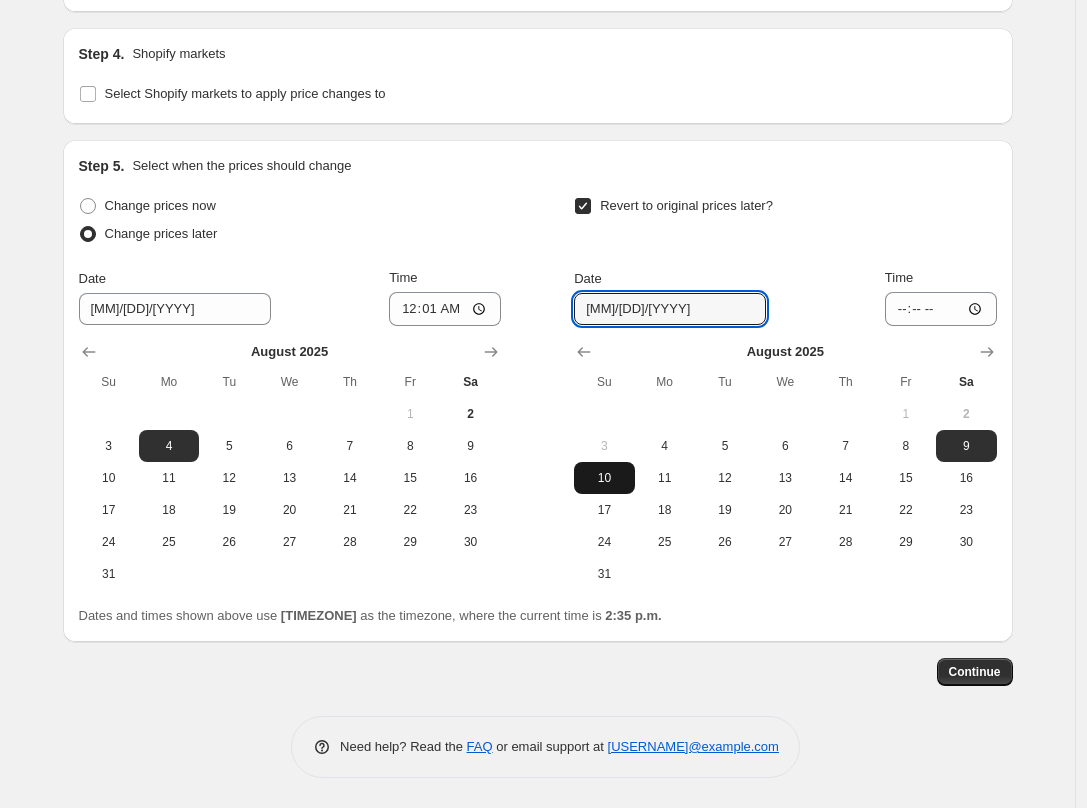 click on "10" at bounding box center [604, 478] 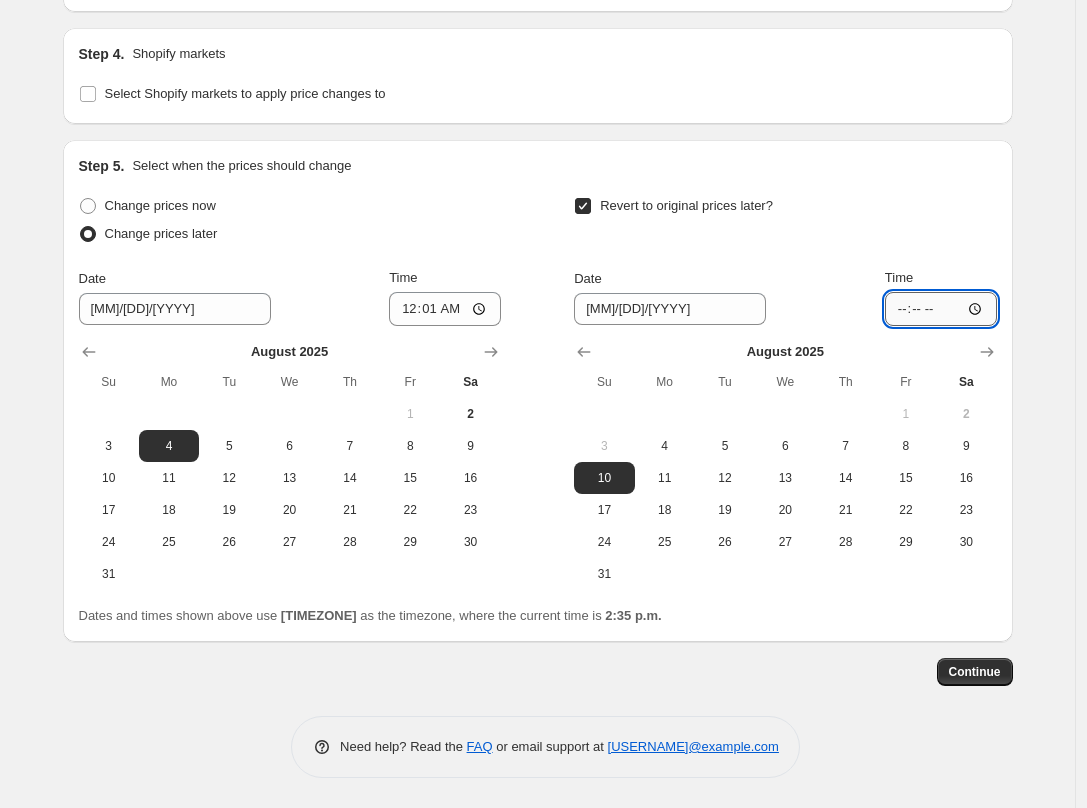 click on "[HH]:[MM]" at bounding box center [941, 309] 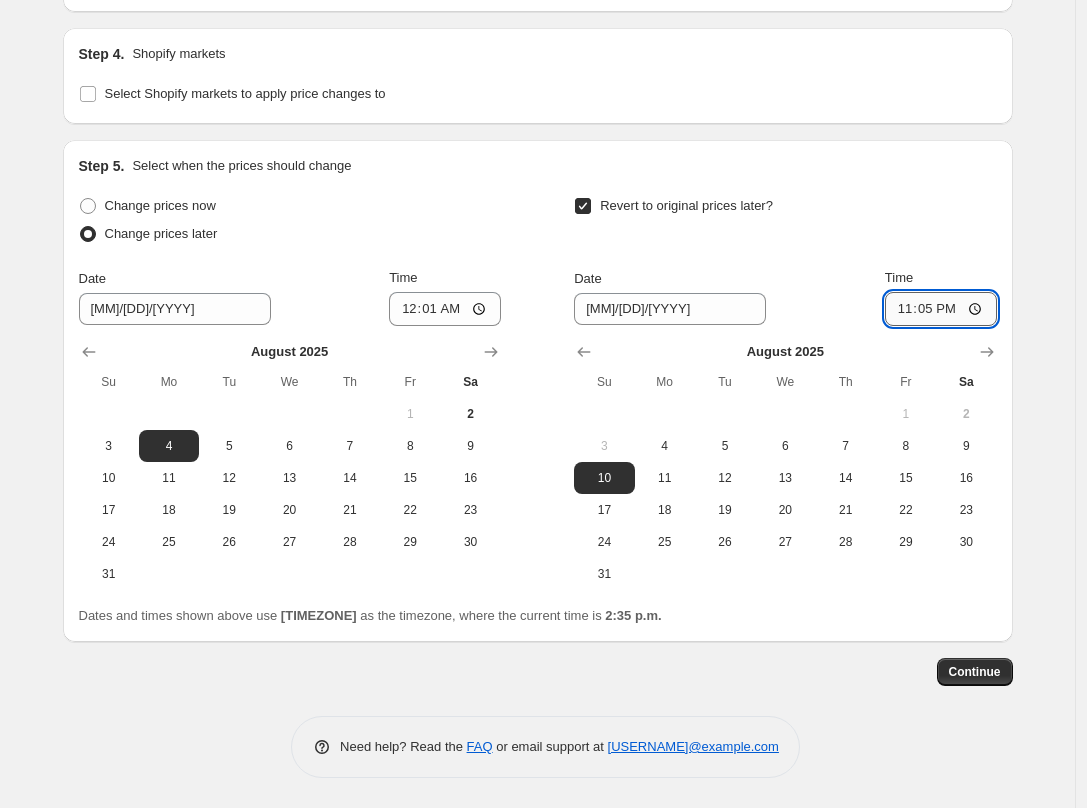 type on "23:59" 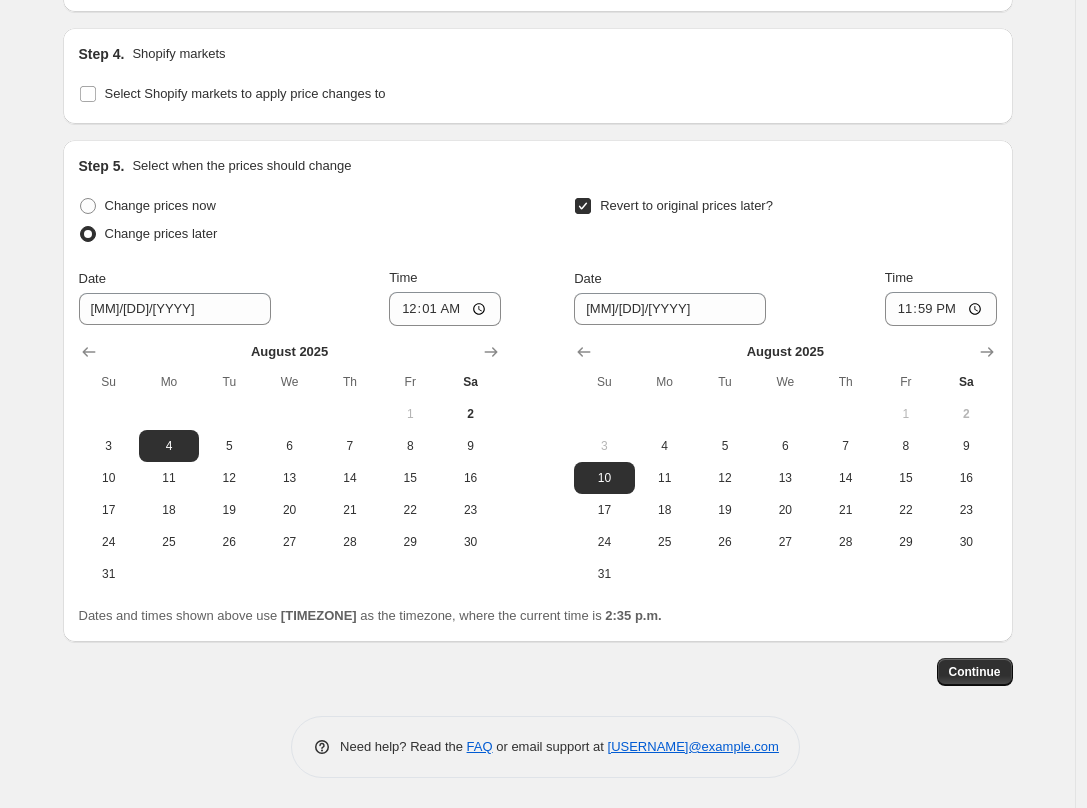click on "Create new price change job. This page is ready Create new price change job Draft Step 1. Optionally give your price change job a title (eg "March 30% off sale on boots") DIA DEL NIÑO [YEAR] - 20% OFF REAL This title is just for internal use, customers won't see it Step 2. Select how the prices should change Use bulk price change rules Set product prices individually Use CSV upload Price Change type Change the price to a certain amount Change the price by a certain amount Change the price by a certain percentage Change the price to the current compare at price (price before sale) Change the price by a certain amount relative to the compare at price Change the price by a certain percentage relative to the compare at price Don't change the price Change the price by a certain percentage relative to the cost per item Change price to certain cost margin Change the price by a certain percentage Price change amount -20 % (Price drop) Rounding Round to nearest .01 Round to nearest whole number End prices in .99 54" at bounding box center [537, -481] 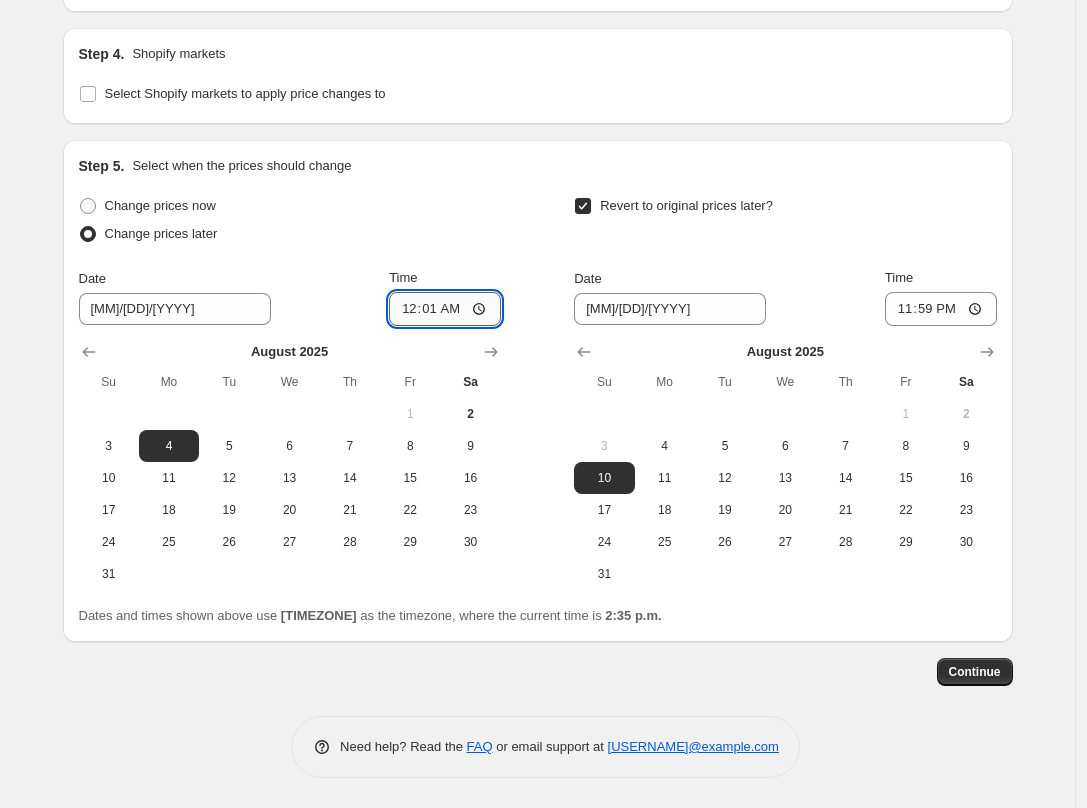 click on "00:01" at bounding box center (445, 309) 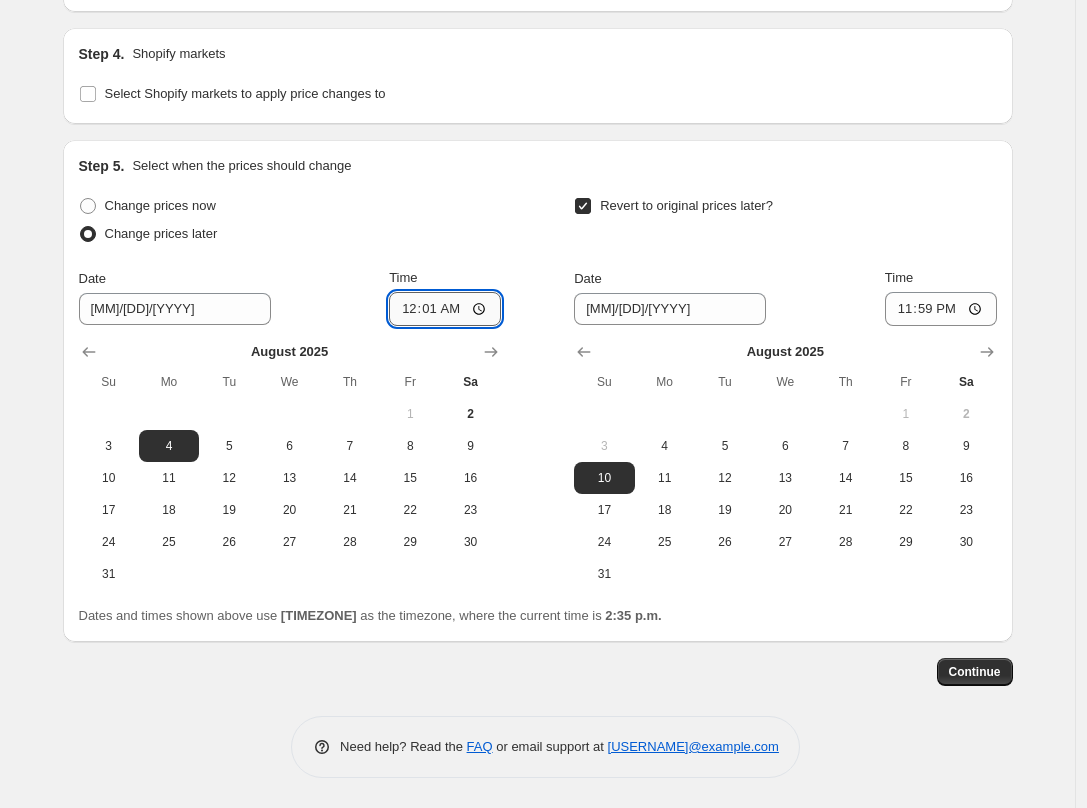 click on "00:01" at bounding box center [445, 309] 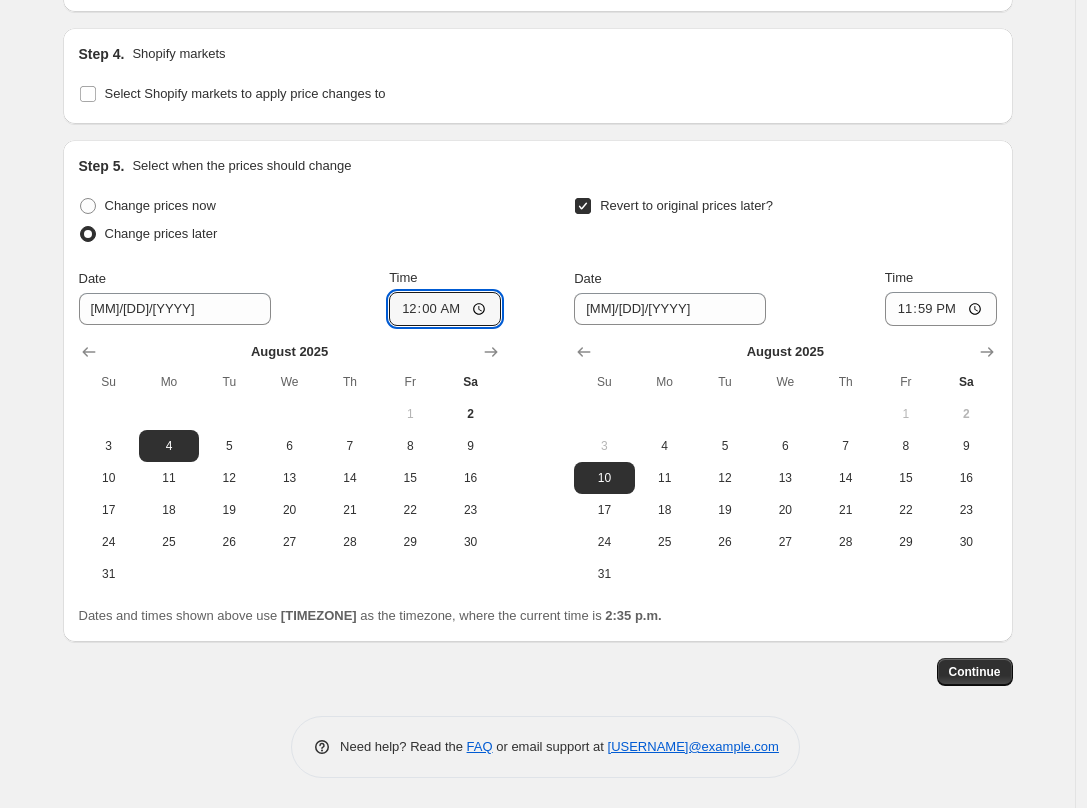 type on "00:00" 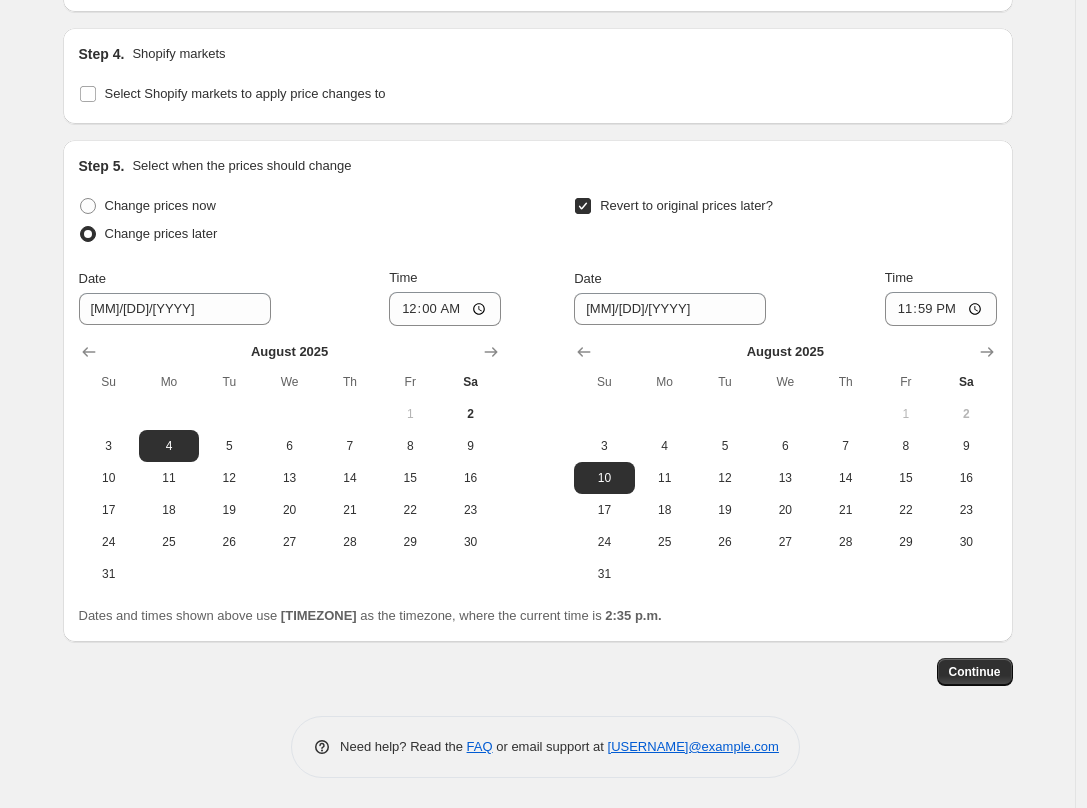 click on "Change prices later" at bounding box center (290, 234) 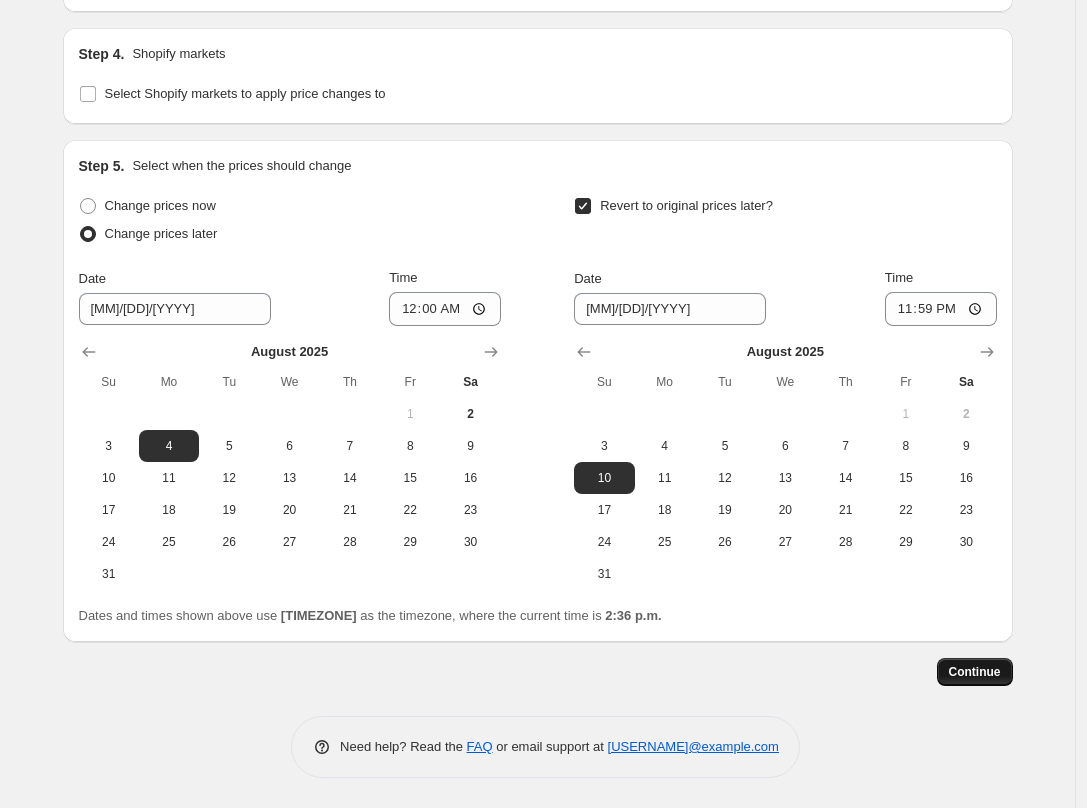 click on "Continue" at bounding box center [975, 672] 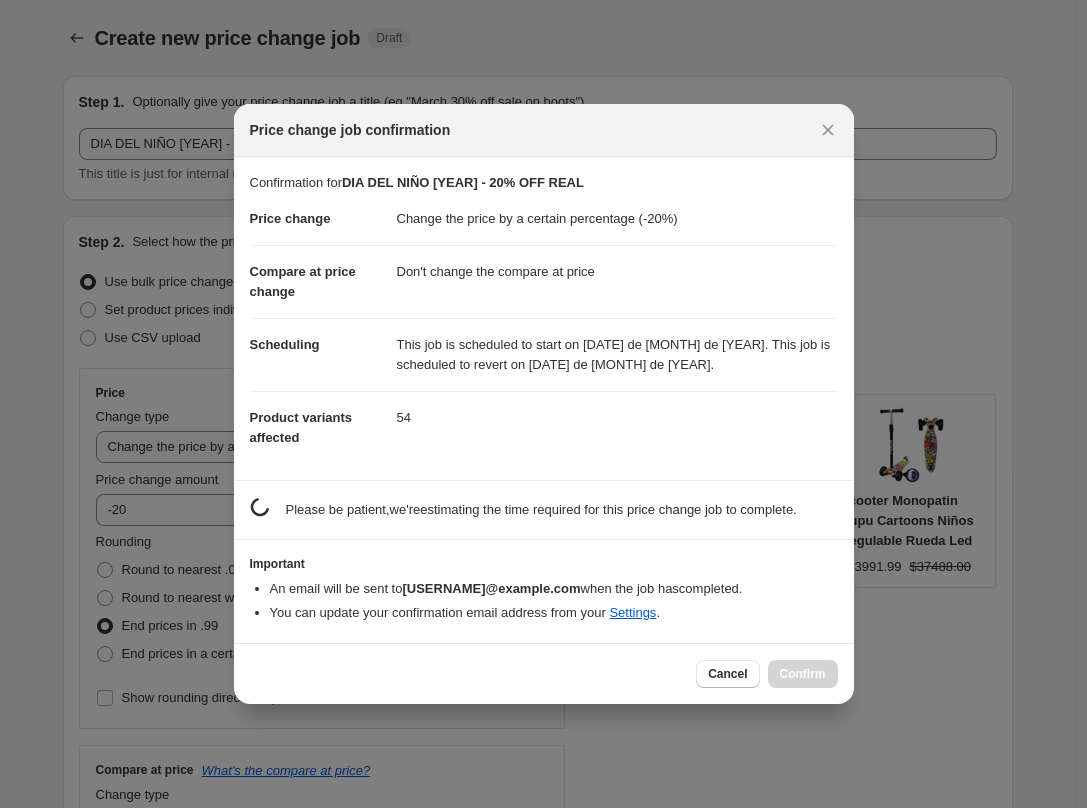 scroll, scrollTop: 0, scrollLeft: 0, axis: both 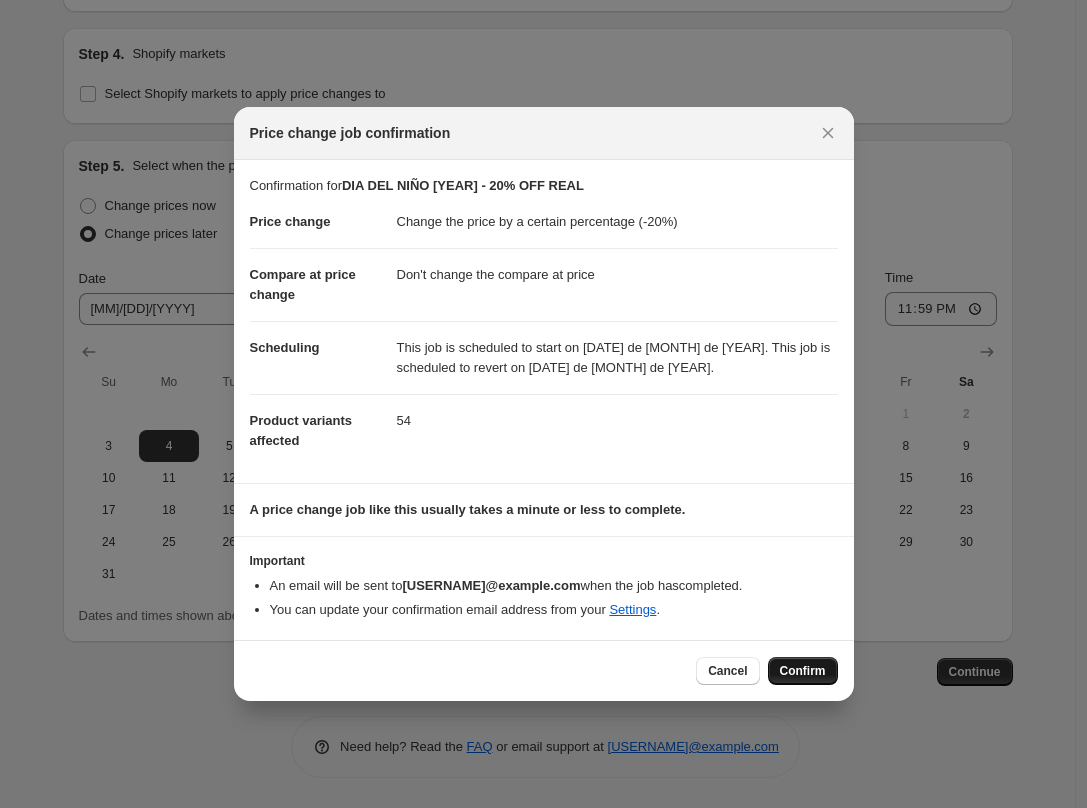 click on "Confirm" at bounding box center (803, 671) 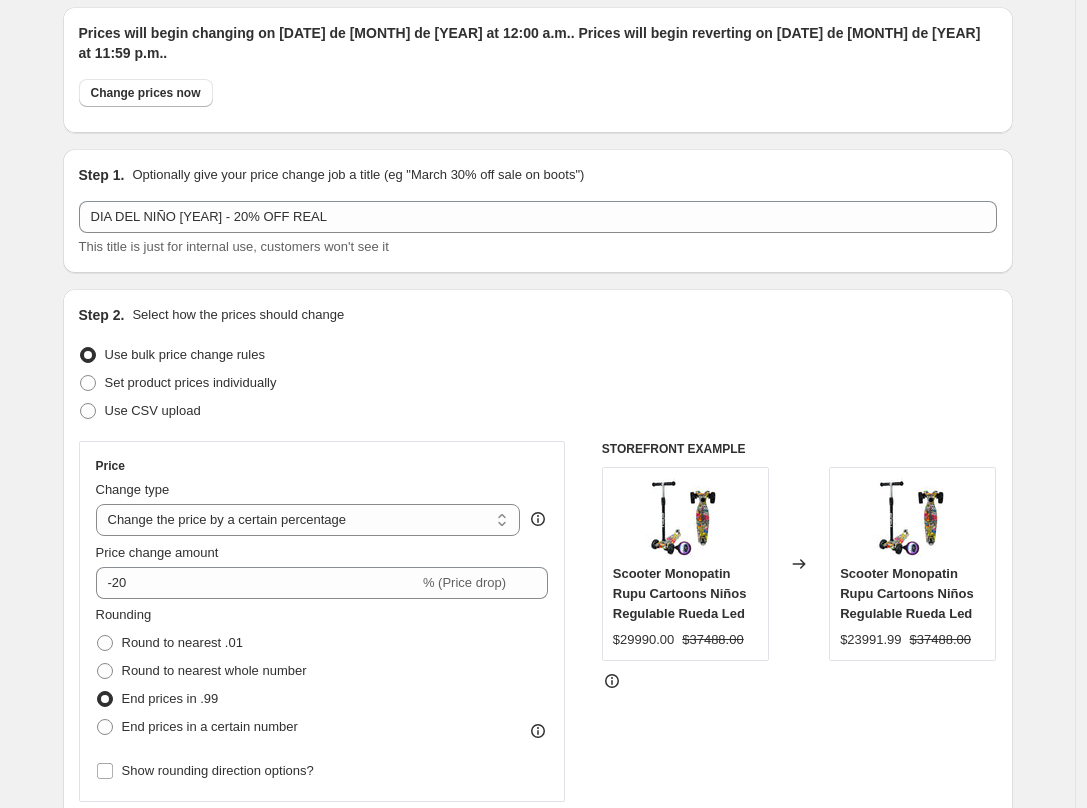 scroll, scrollTop: 0, scrollLeft: 0, axis: both 